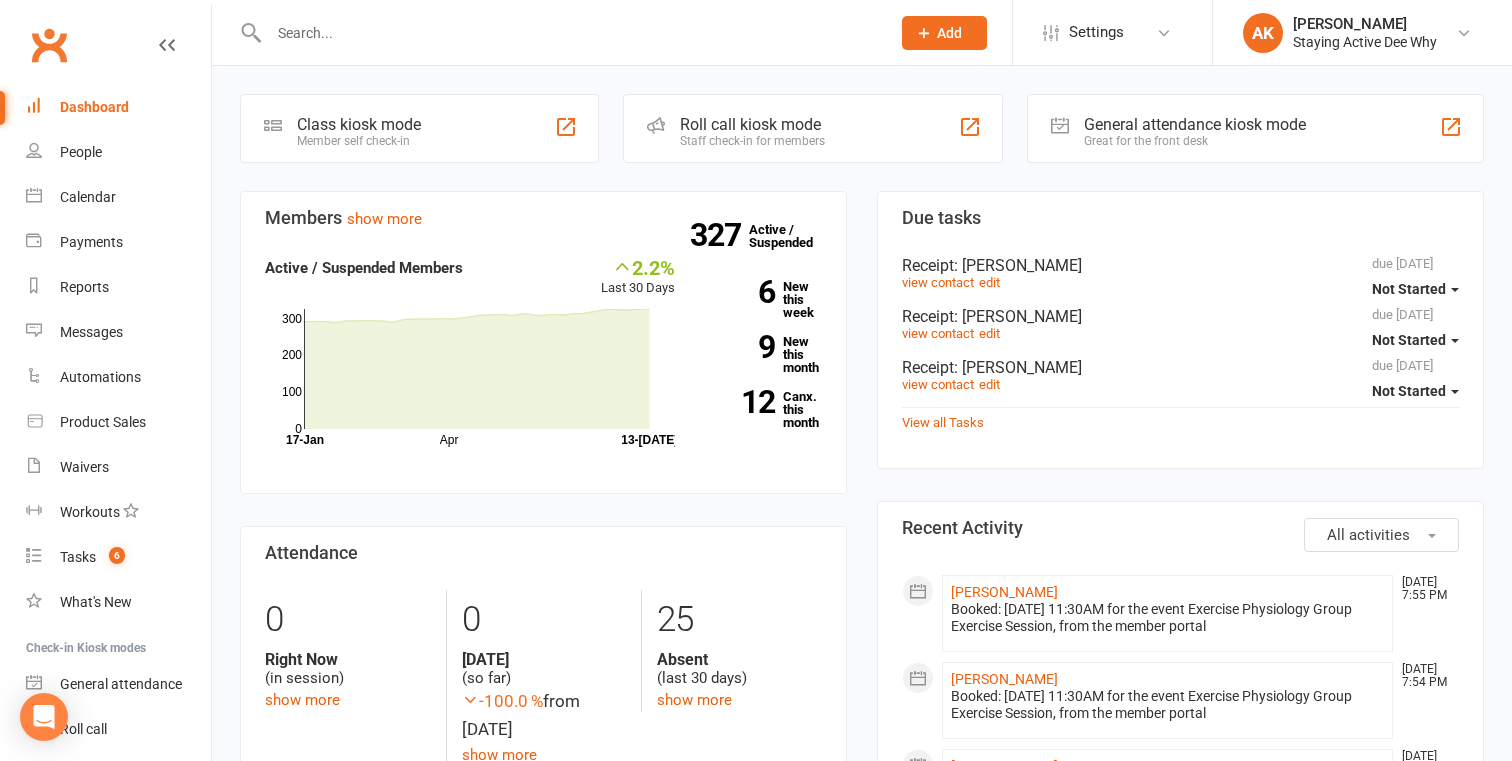 scroll, scrollTop: 0, scrollLeft: 0, axis: both 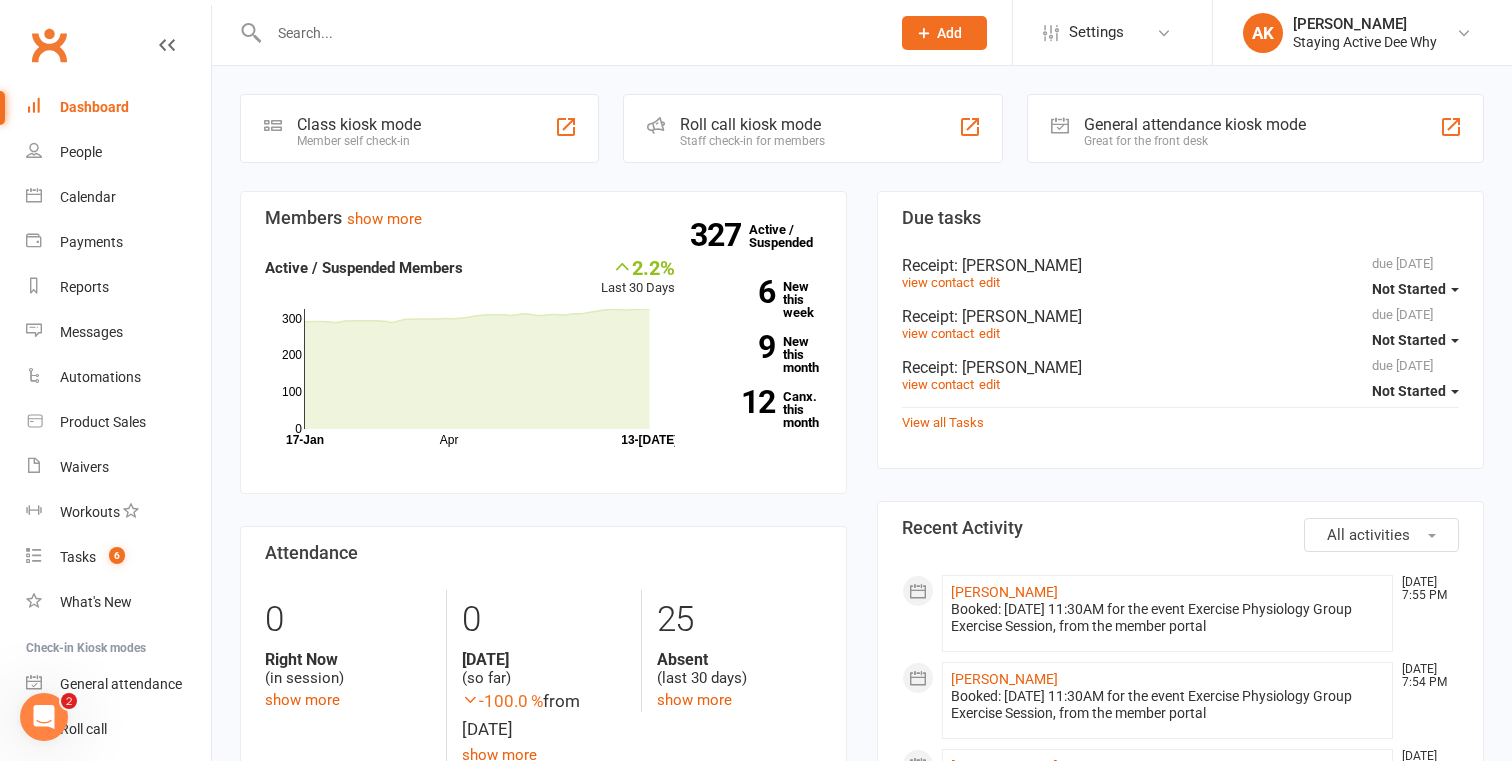 click at bounding box center [569, 33] 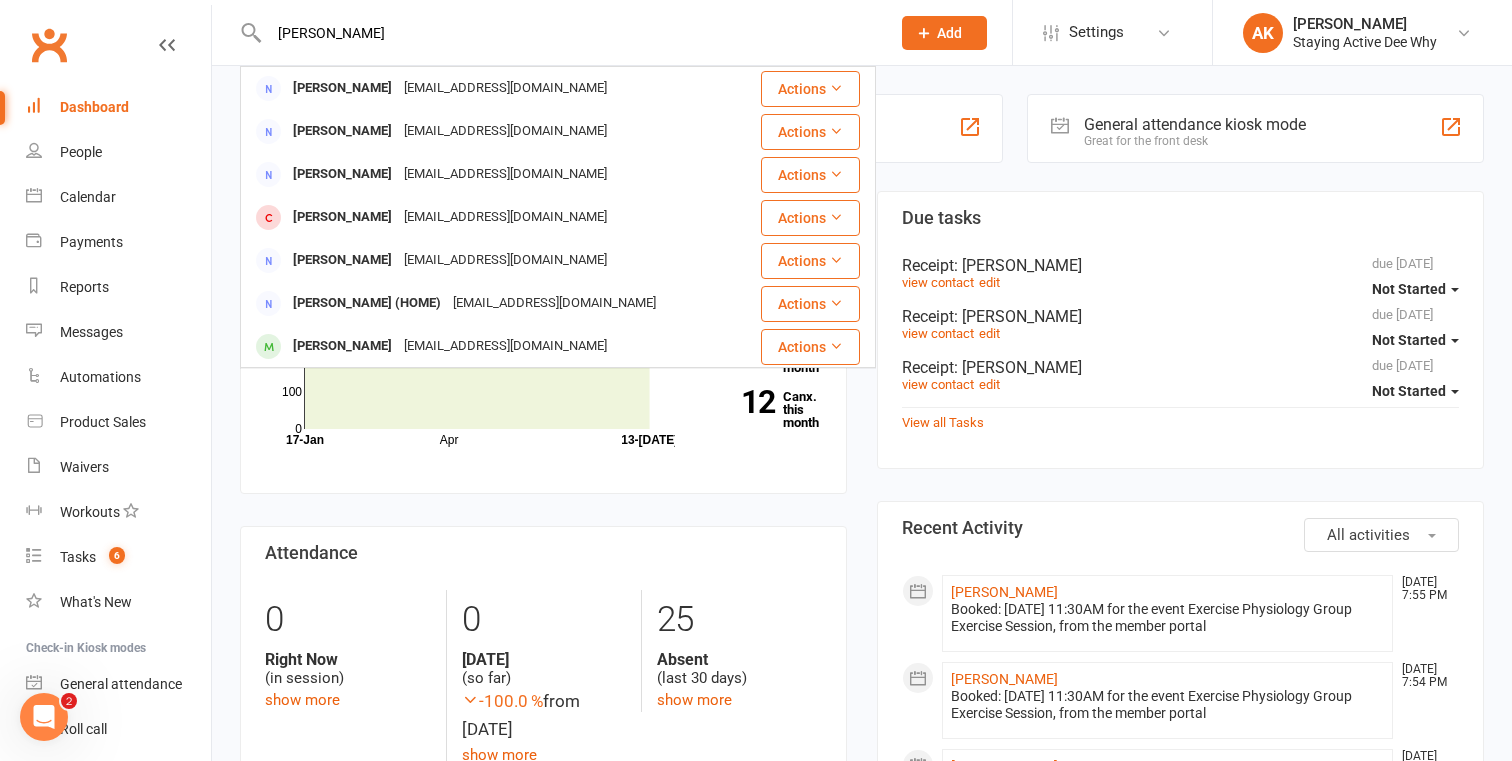 type on "[PERSON_NAME]" 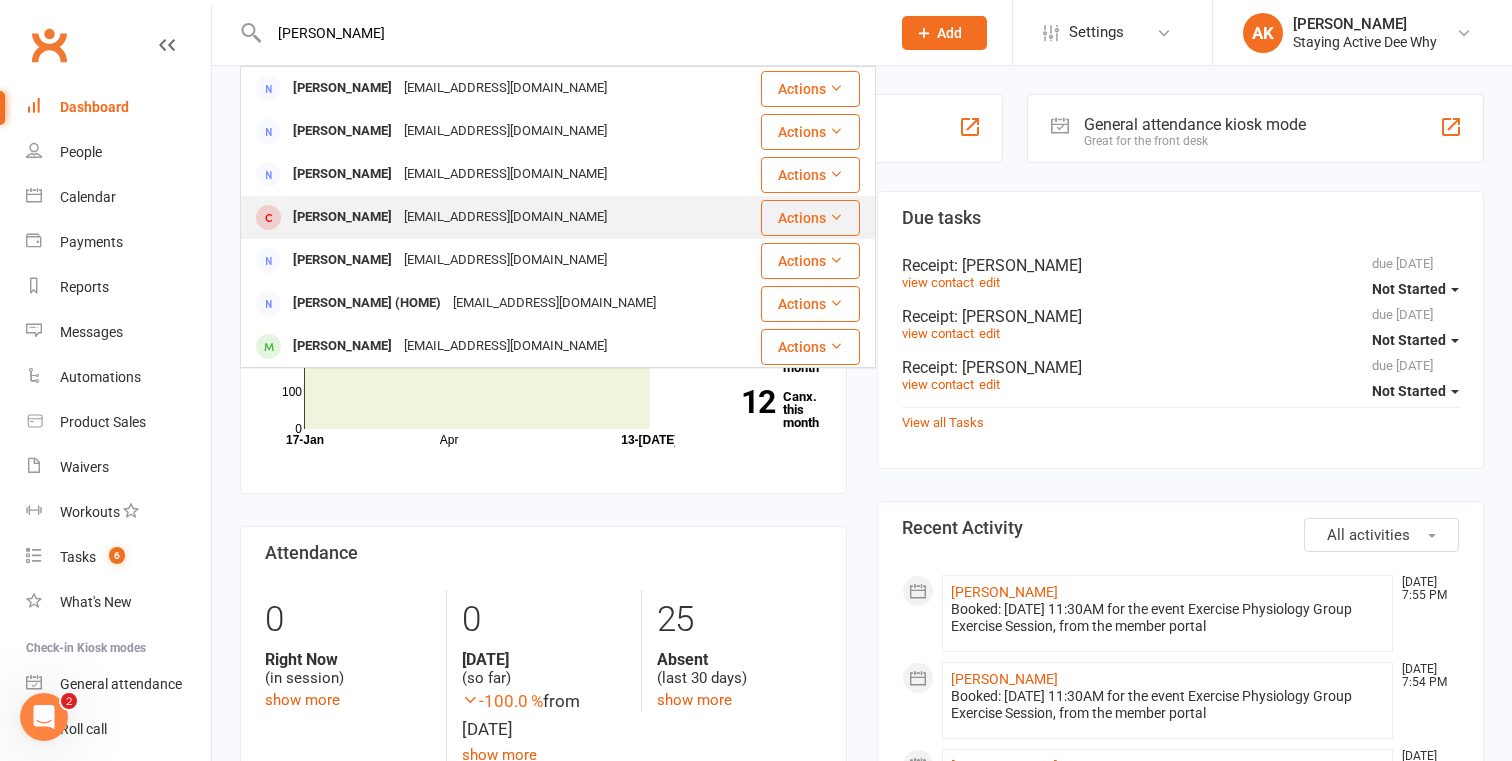 click on "[PERSON_NAME] [EMAIL_ADDRESS][DOMAIN_NAME]" at bounding box center (500, 217) 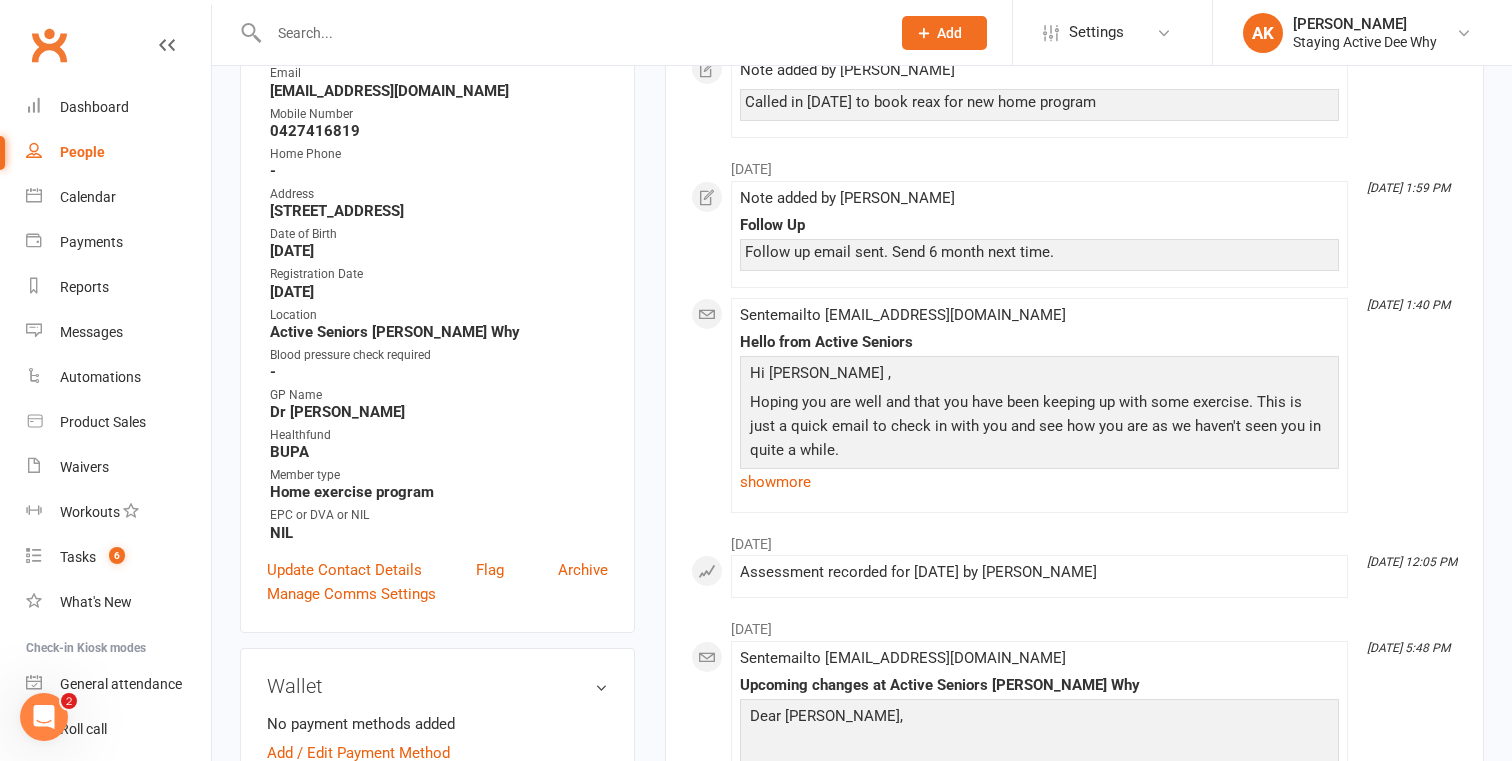 scroll, scrollTop: 0, scrollLeft: 0, axis: both 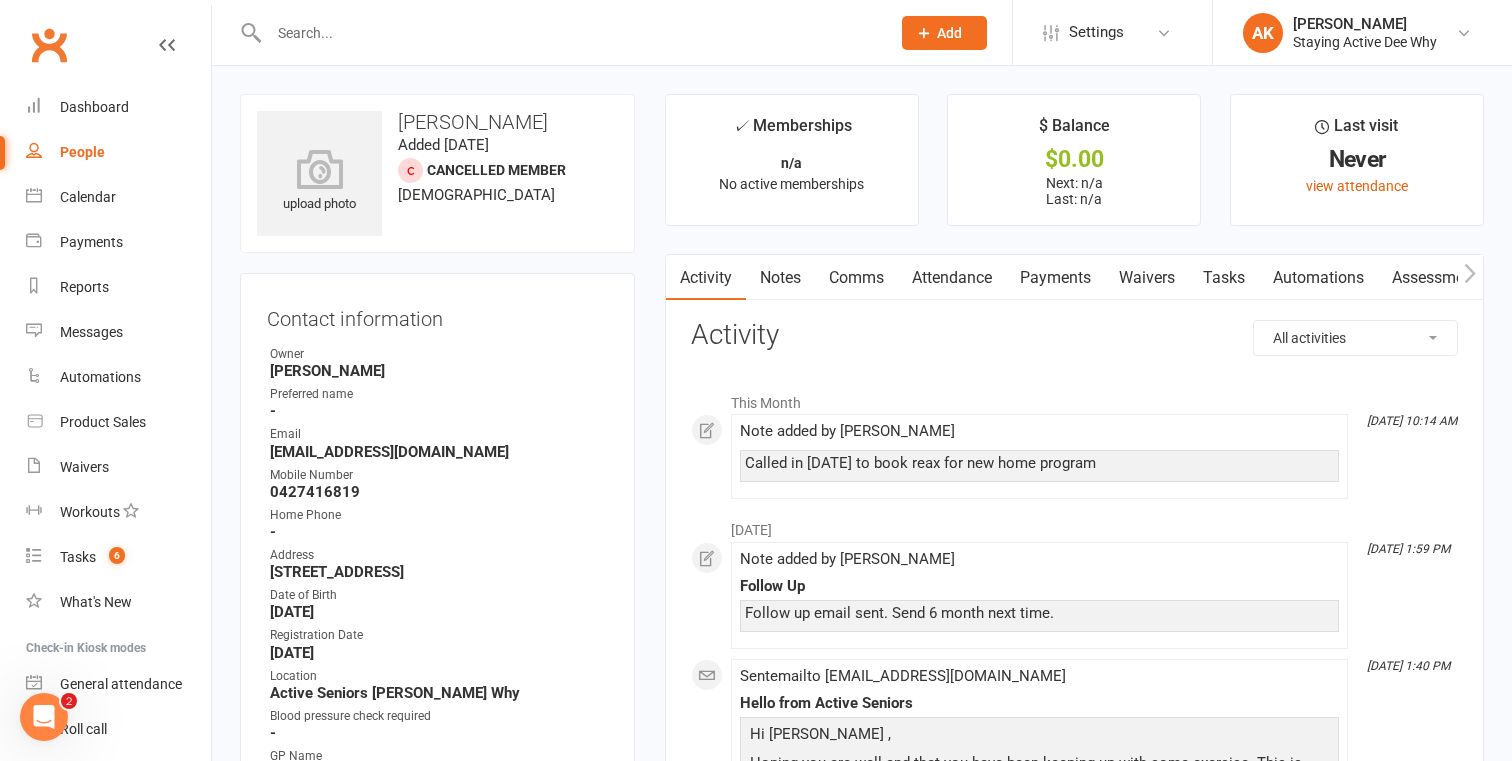 click on "Notes" at bounding box center (780, 278) 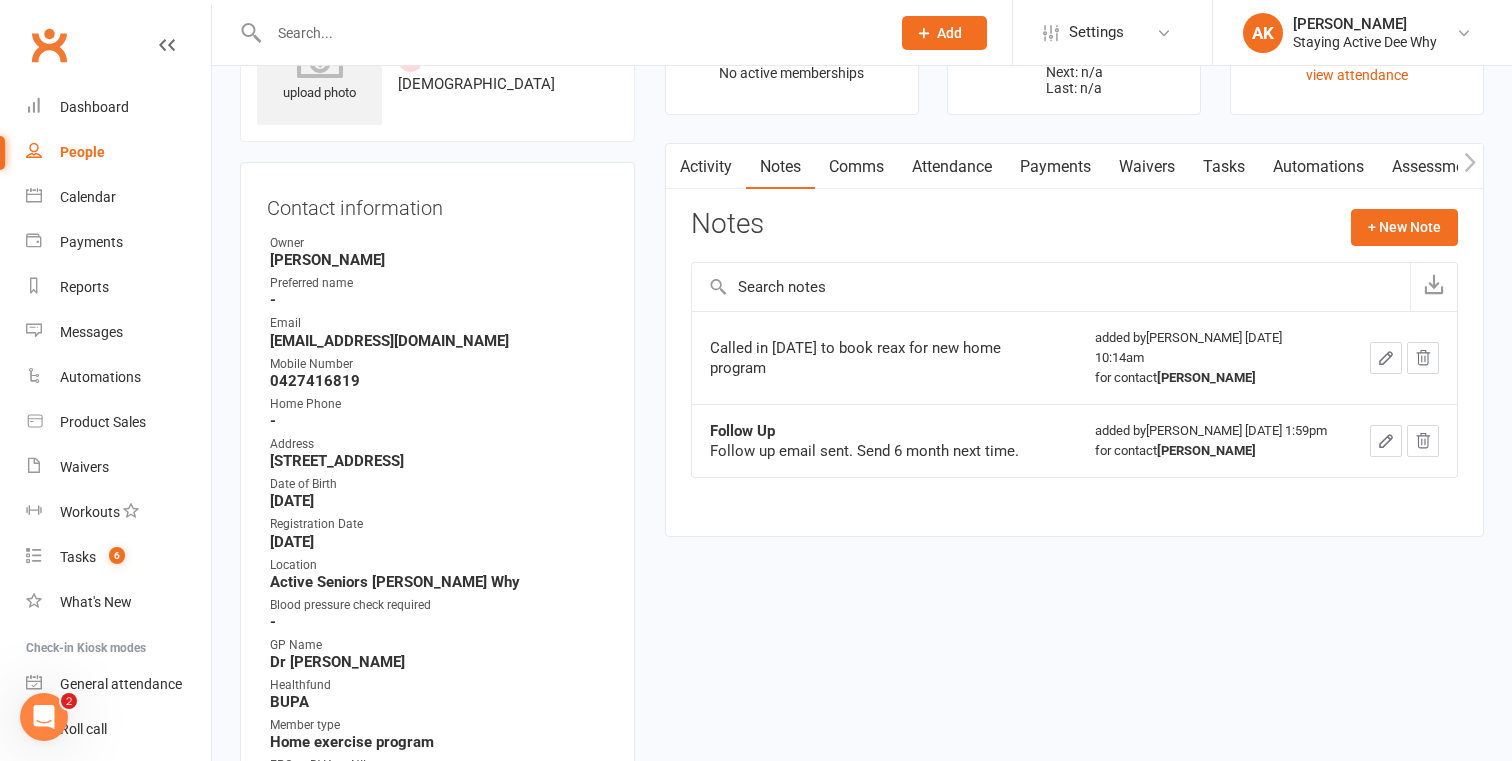 scroll, scrollTop: 0, scrollLeft: 0, axis: both 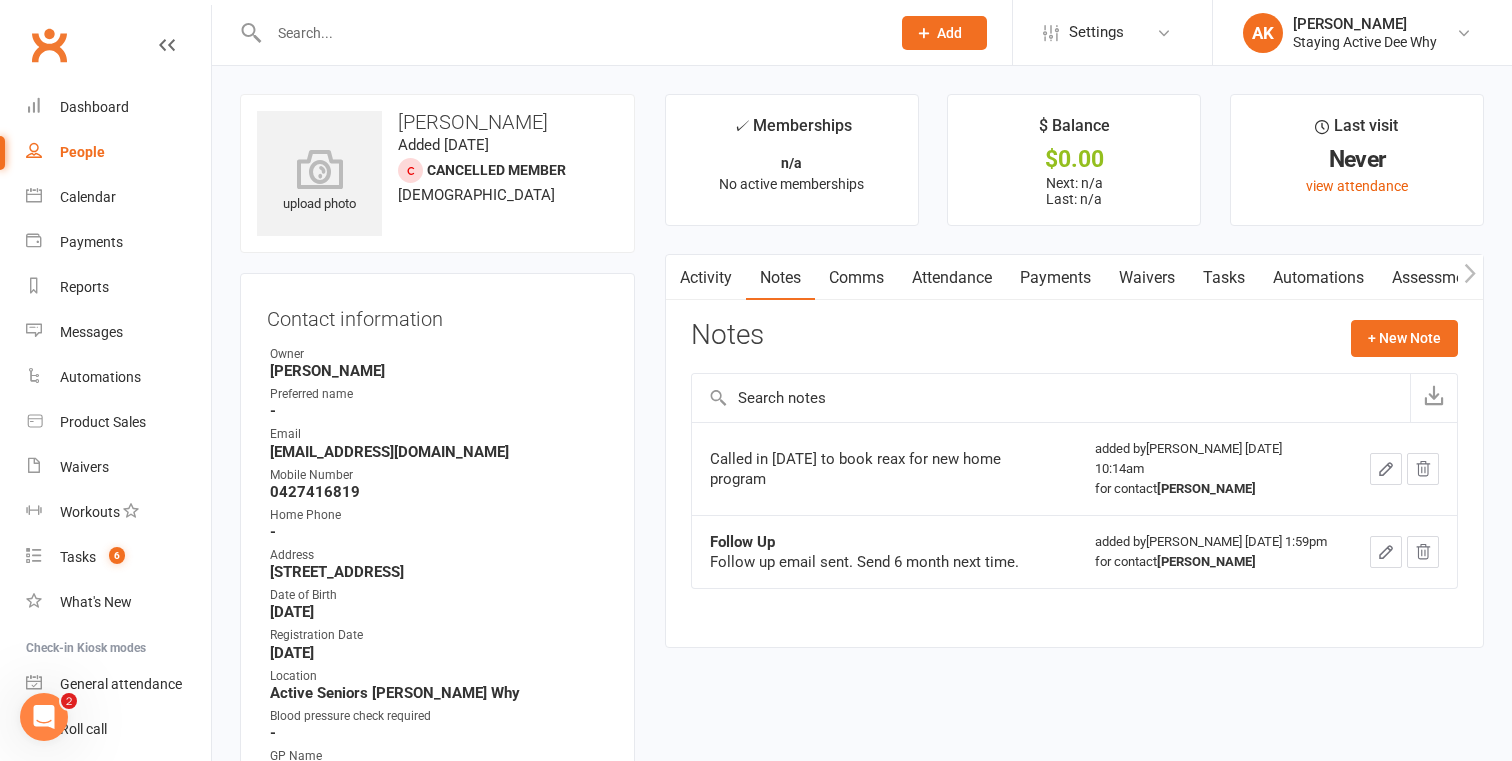 click on "Assessments" at bounding box center (1439, 278) 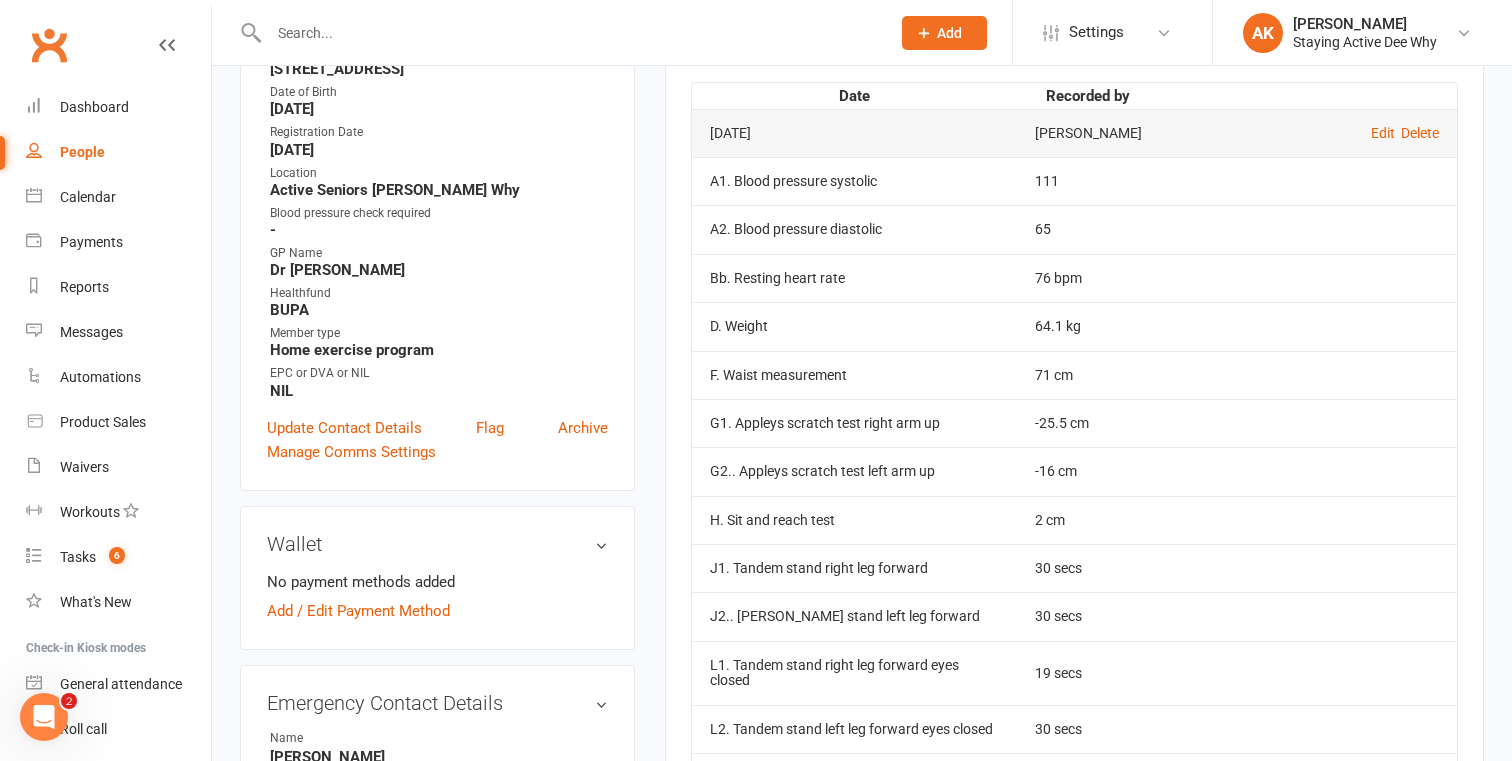 scroll, scrollTop: 500, scrollLeft: 0, axis: vertical 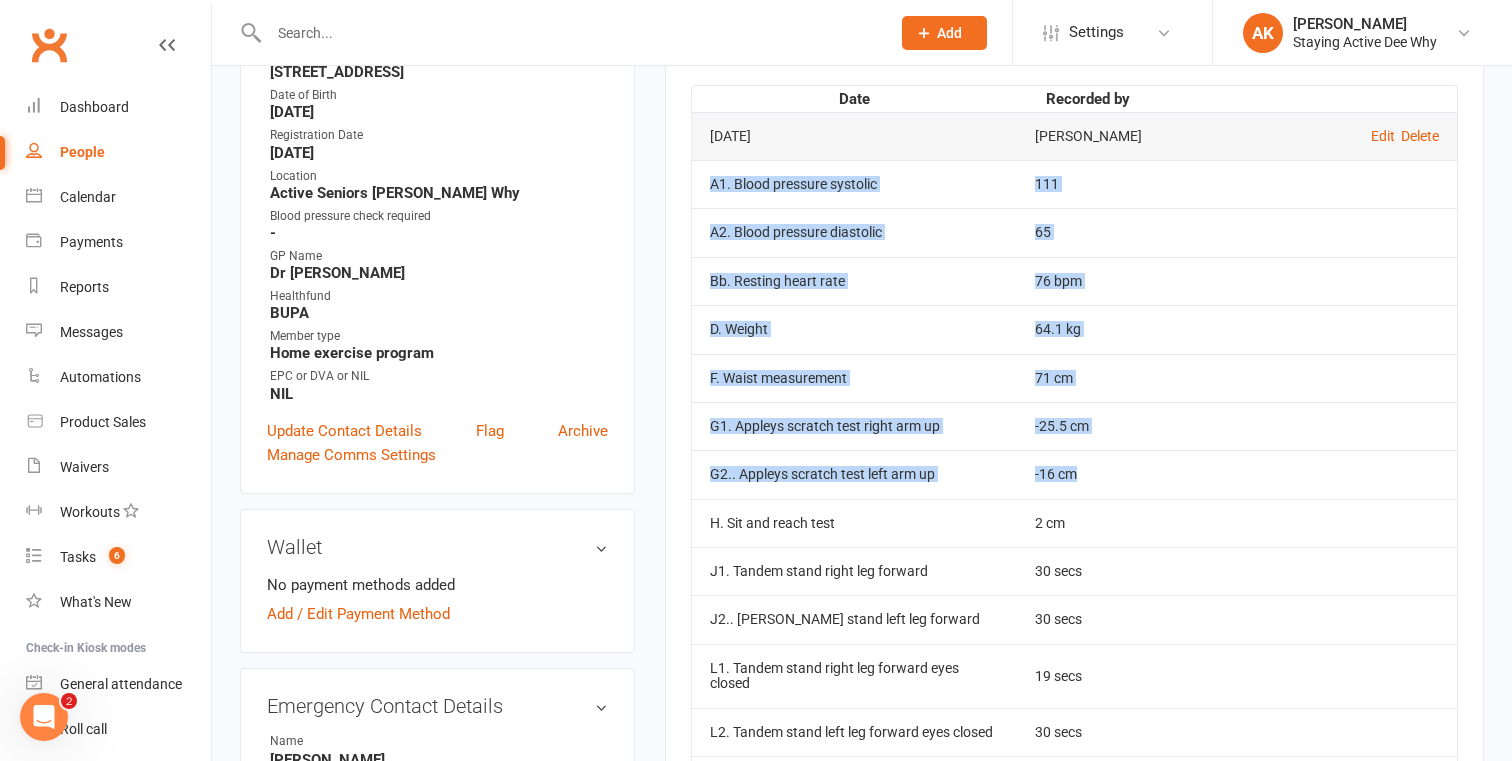 drag, startPoint x: 702, startPoint y: 179, endPoint x: 1082, endPoint y: 477, distance: 482.912 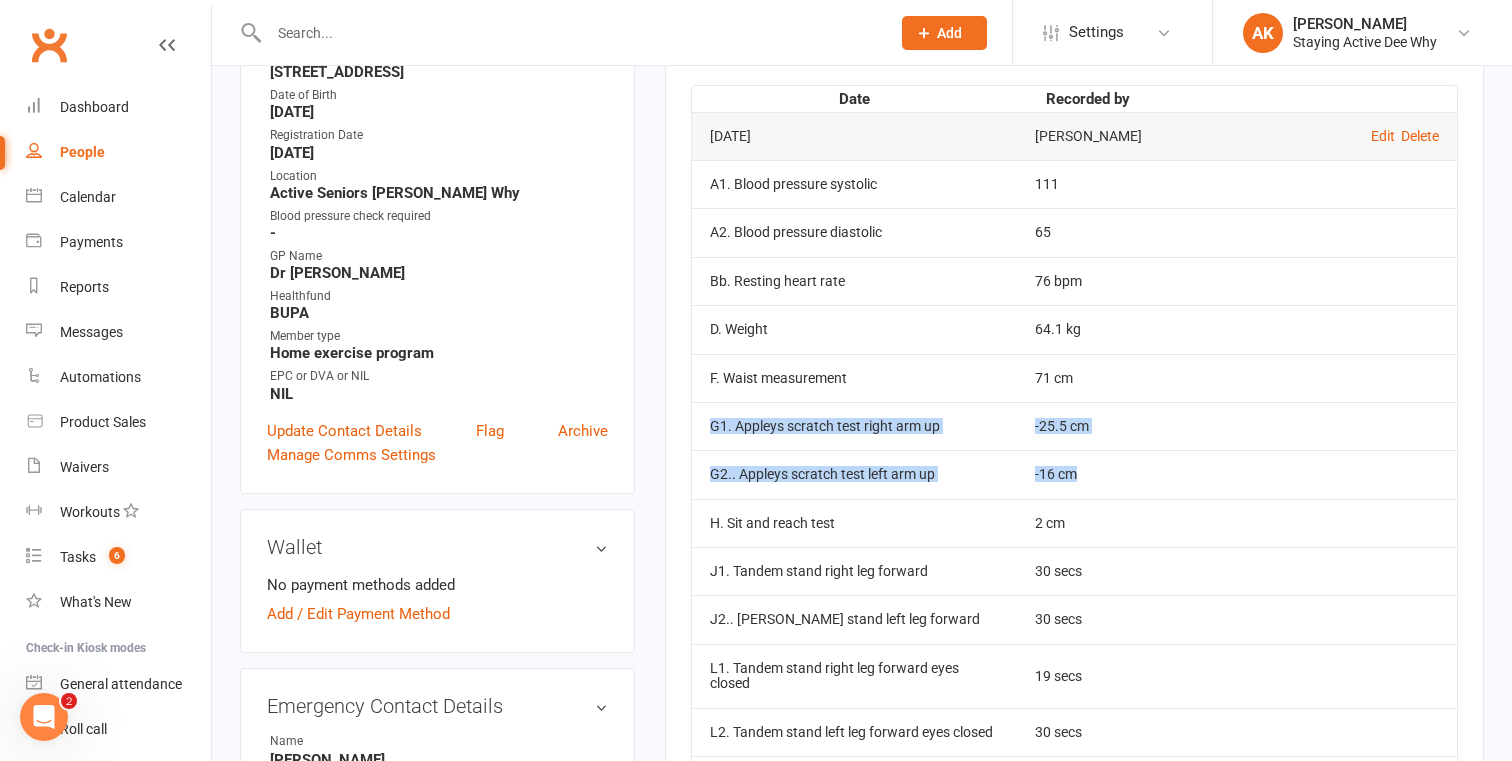 drag, startPoint x: 1082, startPoint y: 477, endPoint x: 694, endPoint y: 415, distance: 392.9224 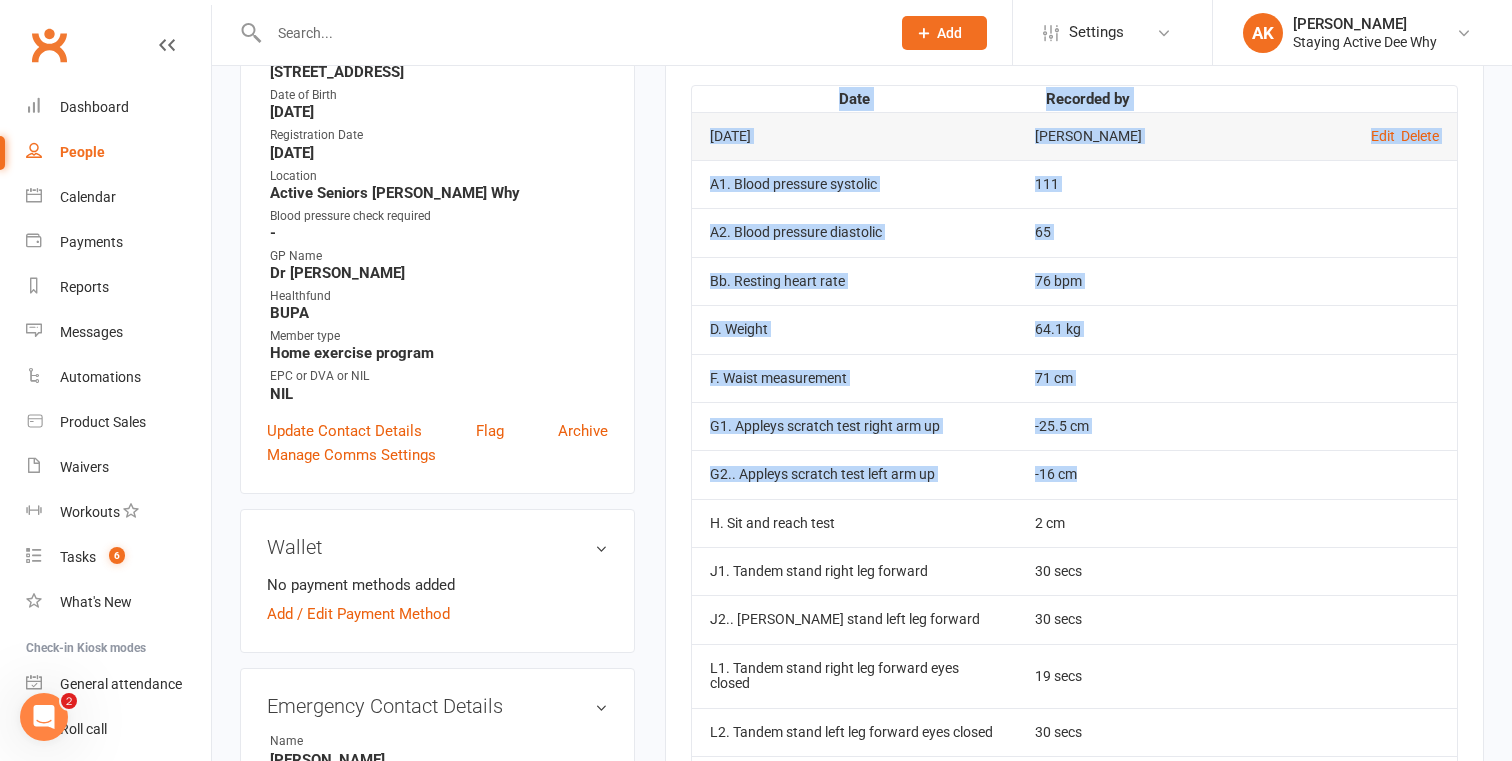 drag, startPoint x: 1089, startPoint y: 484, endPoint x: 656, endPoint y: 420, distance: 437.70422 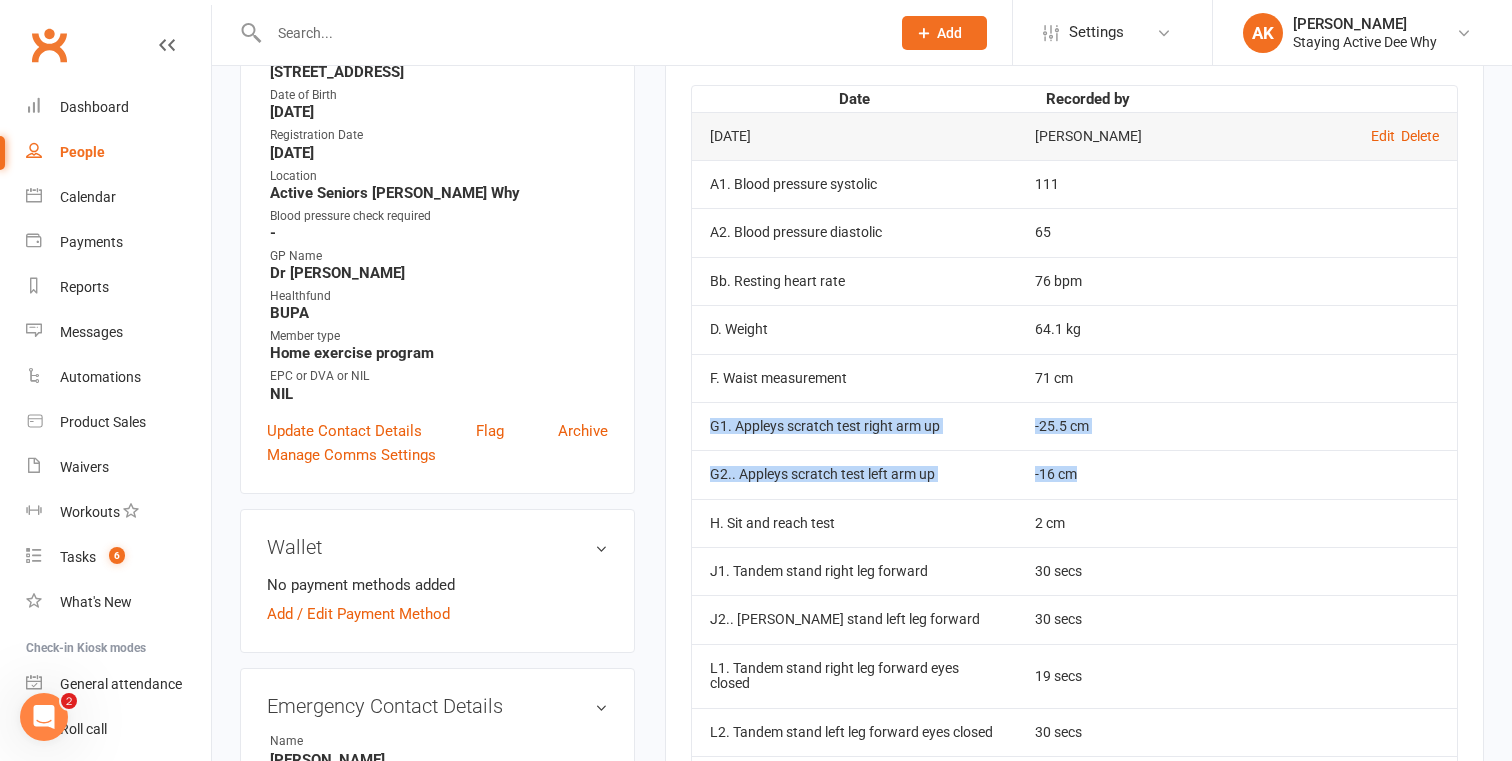 drag, startPoint x: 1070, startPoint y: 478, endPoint x: 717, endPoint y: 427, distance: 356.6651 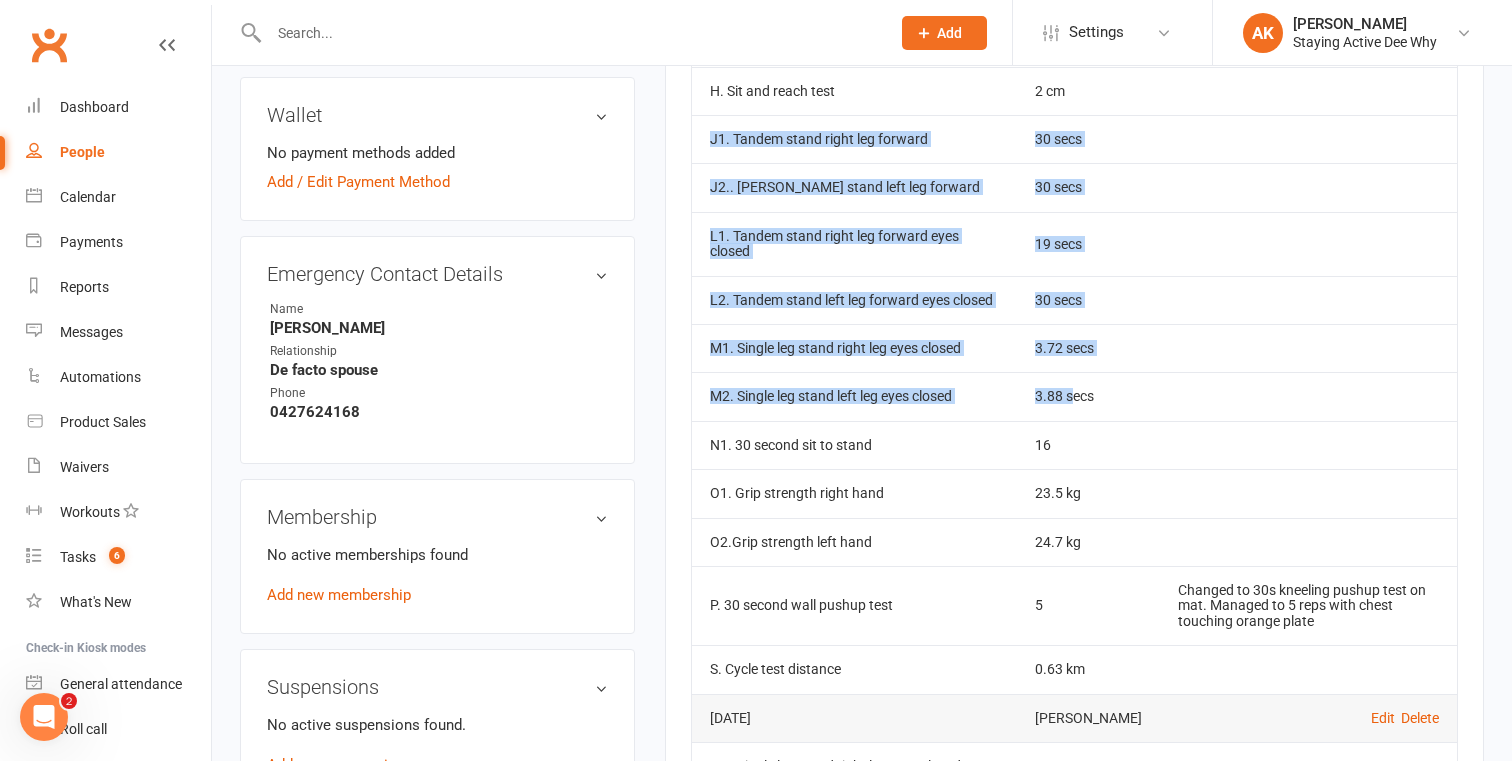scroll, scrollTop: 944, scrollLeft: 0, axis: vertical 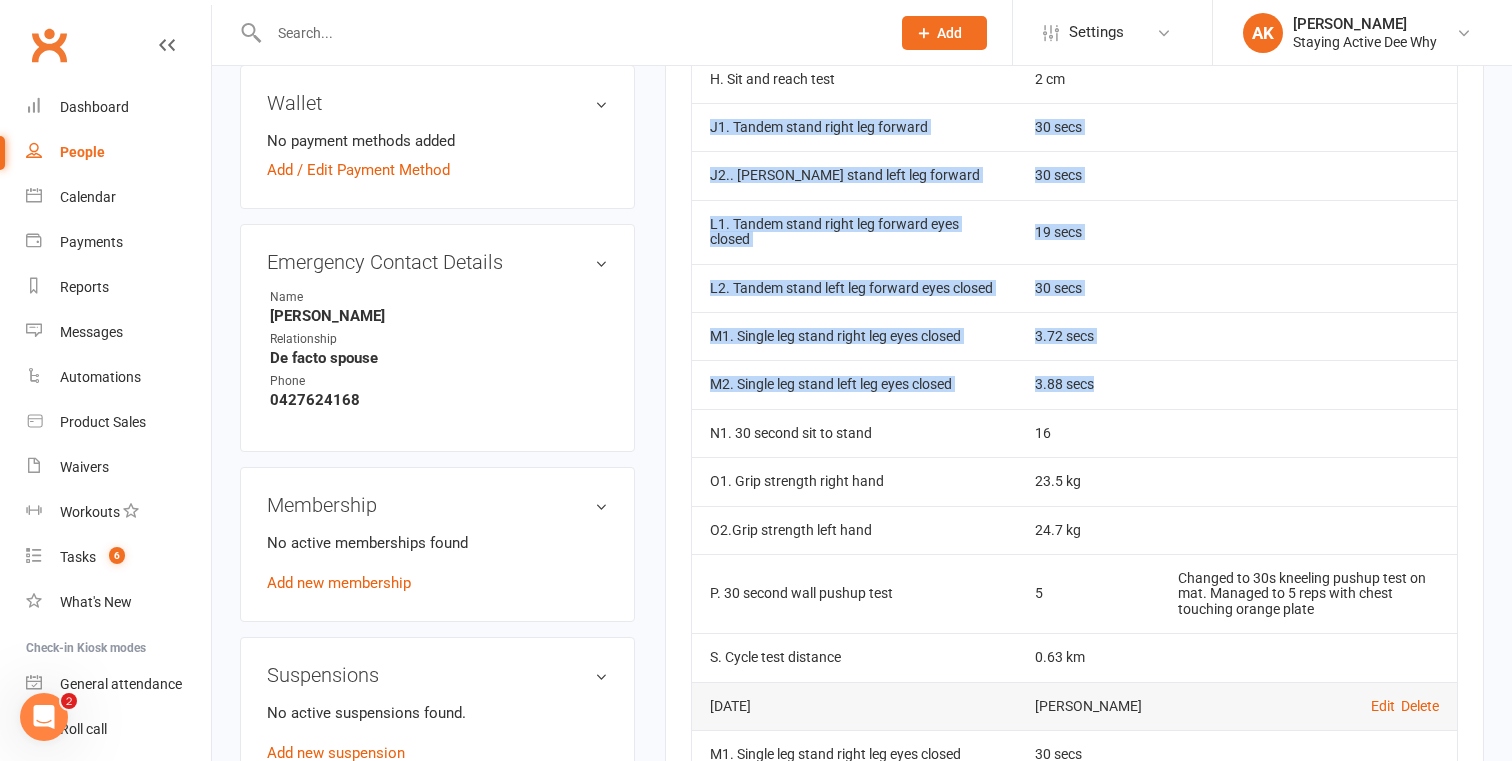 drag, startPoint x: 695, startPoint y: 289, endPoint x: 1091, endPoint y: 404, distance: 412.3603 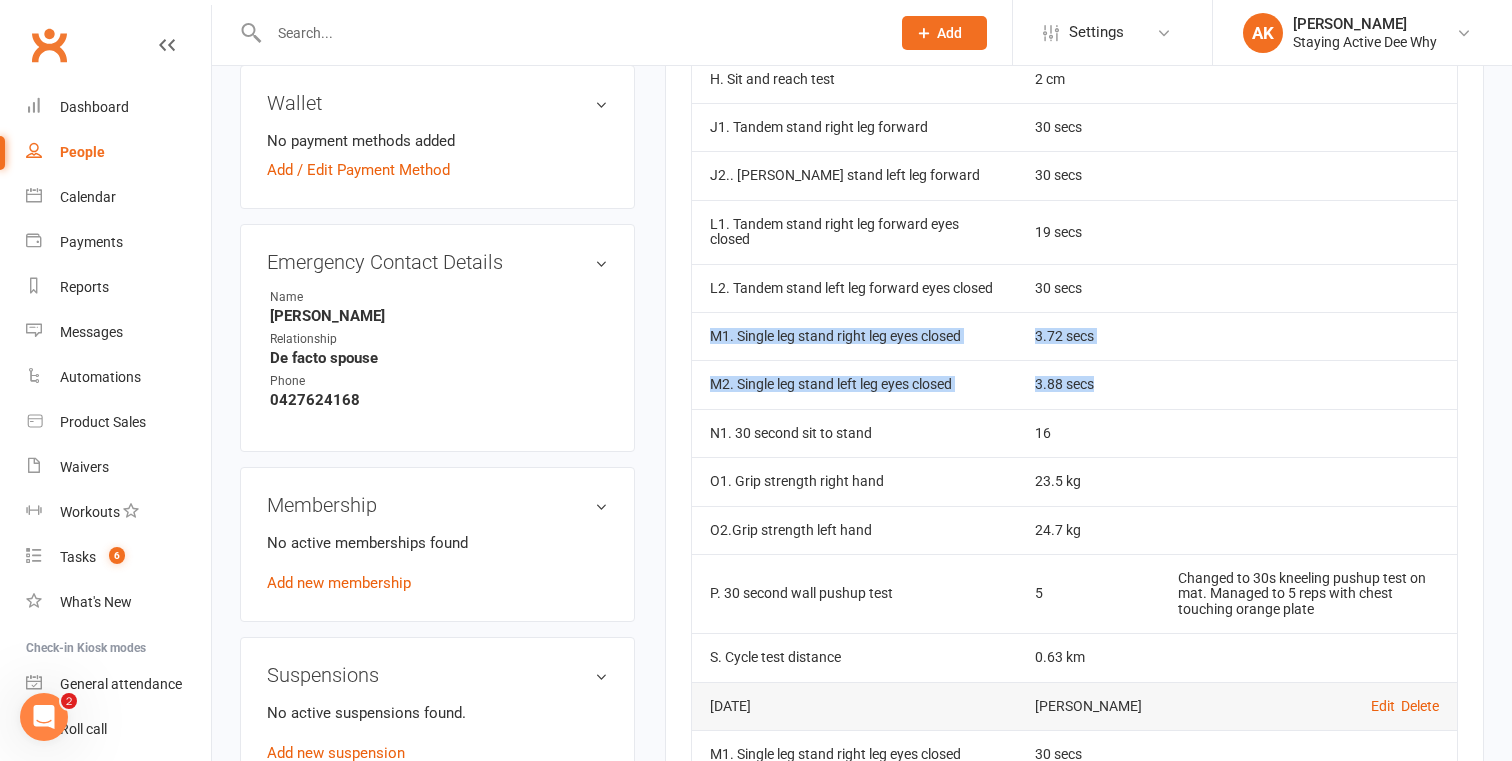 drag, startPoint x: 1091, startPoint y: 404, endPoint x: 716, endPoint y: 350, distance: 378.86804 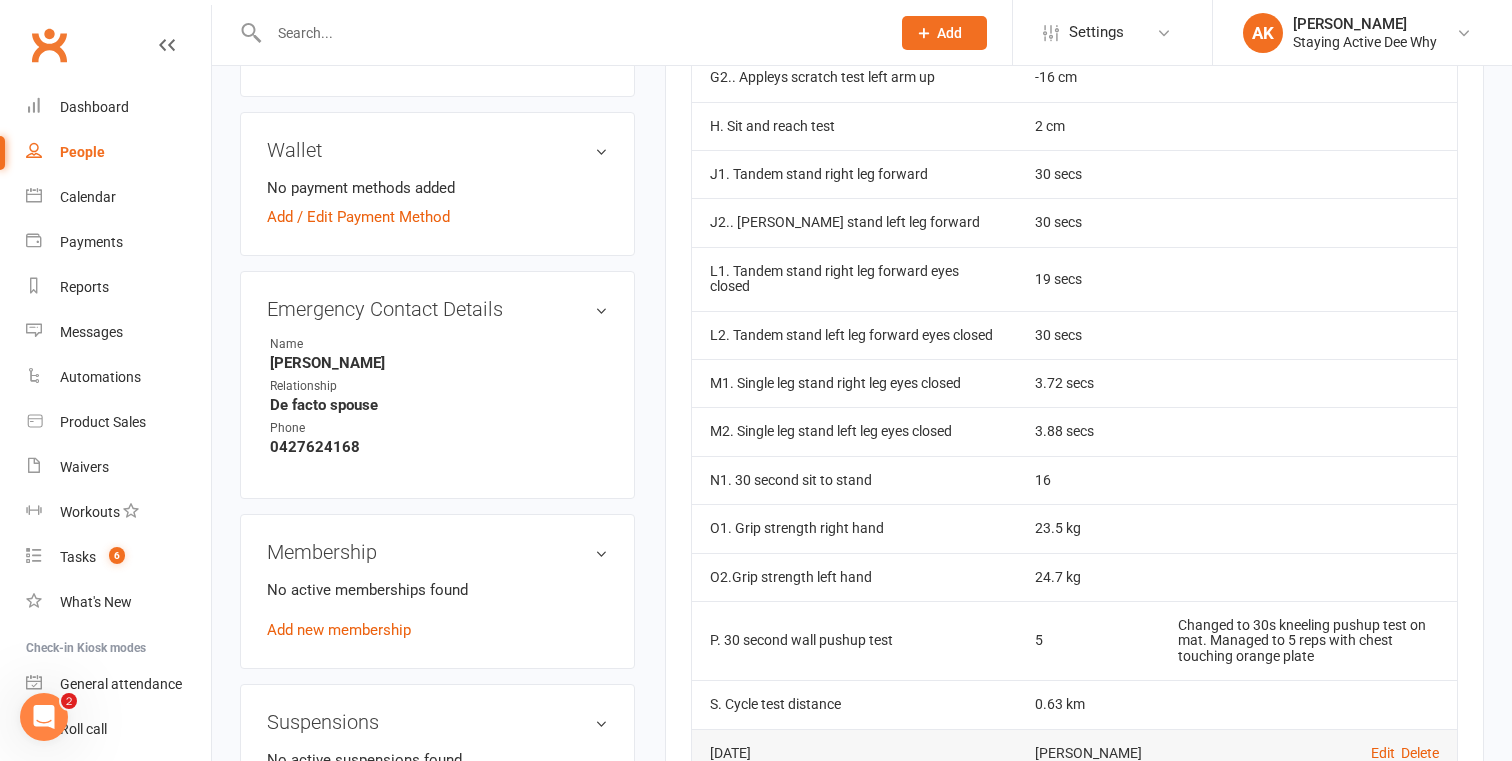 scroll, scrollTop: 868, scrollLeft: 0, axis: vertical 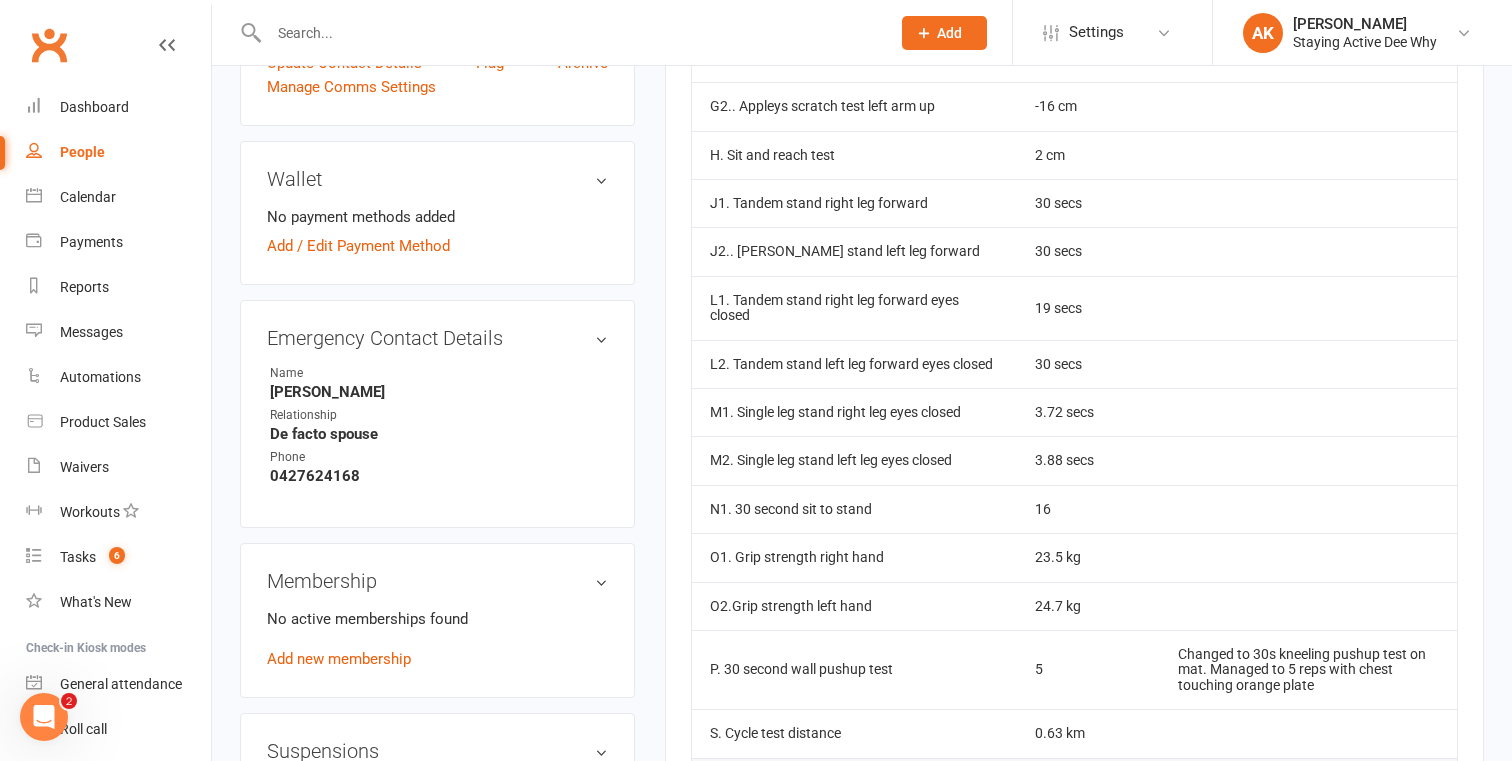 drag, startPoint x: 690, startPoint y: 192, endPoint x: 936, endPoint y: 215, distance: 247.07286 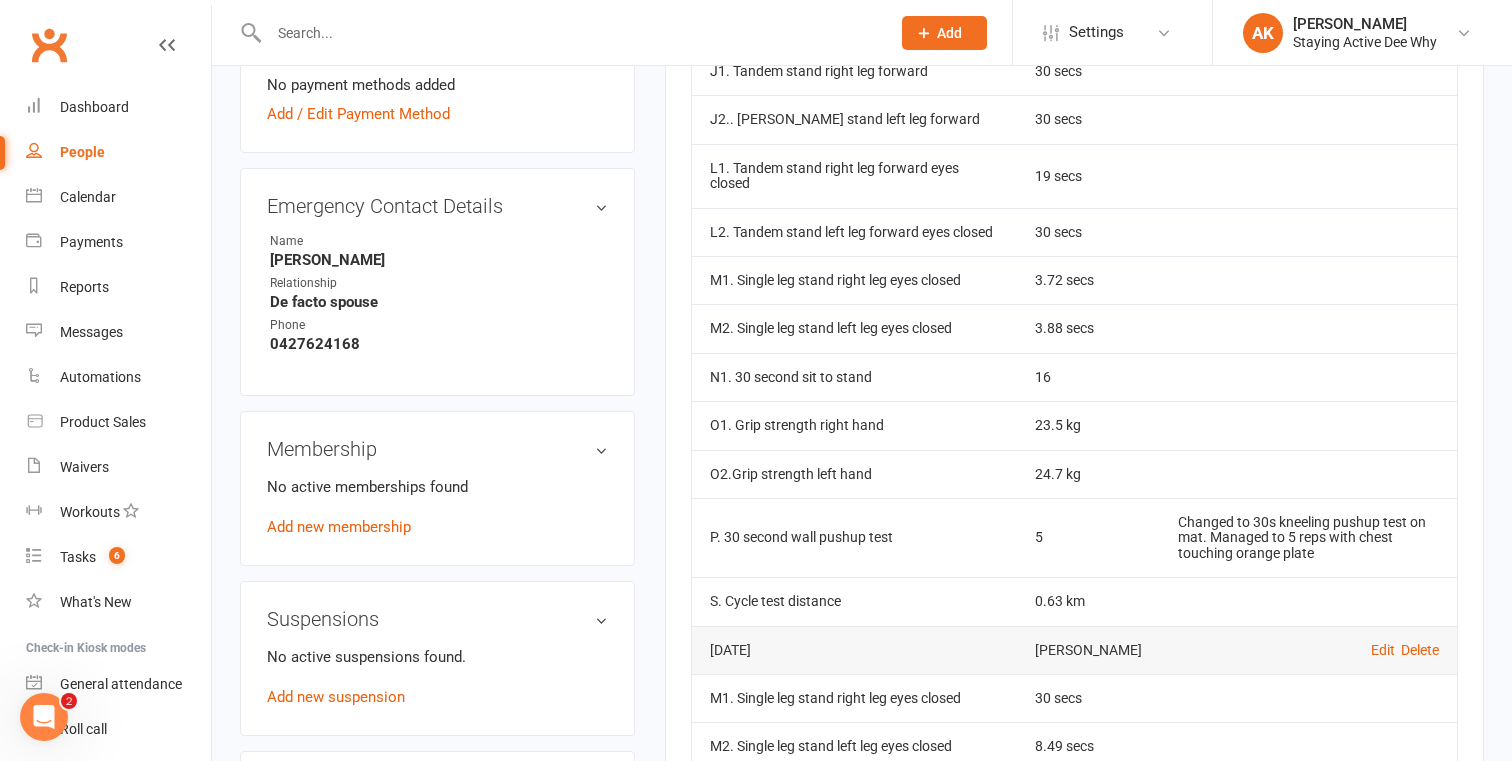 scroll, scrollTop: 1038, scrollLeft: 0, axis: vertical 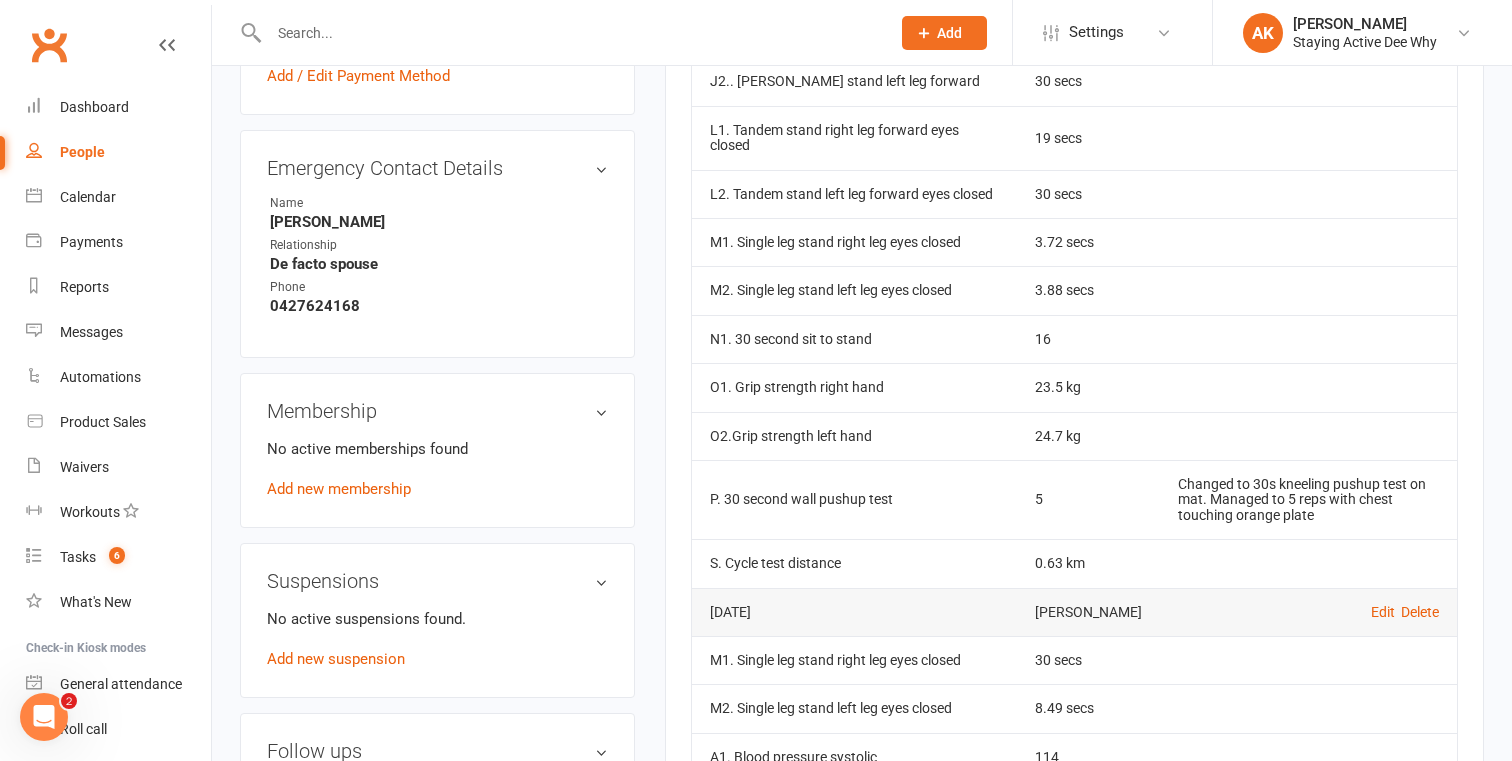 click on "N1. 30 second sit to stand" at bounding box center (854, 339) 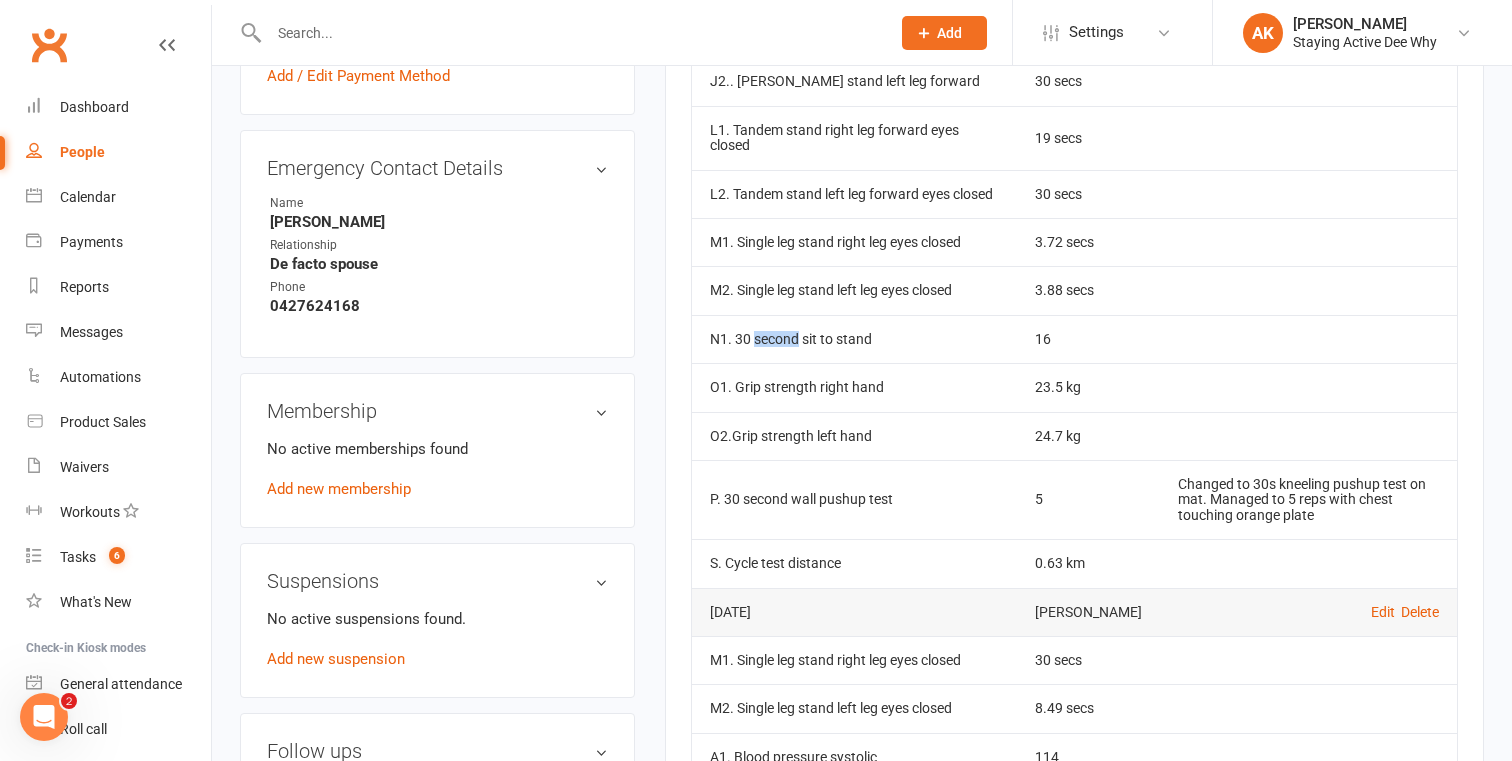 click on "N1. 30 second sit to stand" at bounding box center [854, 339] 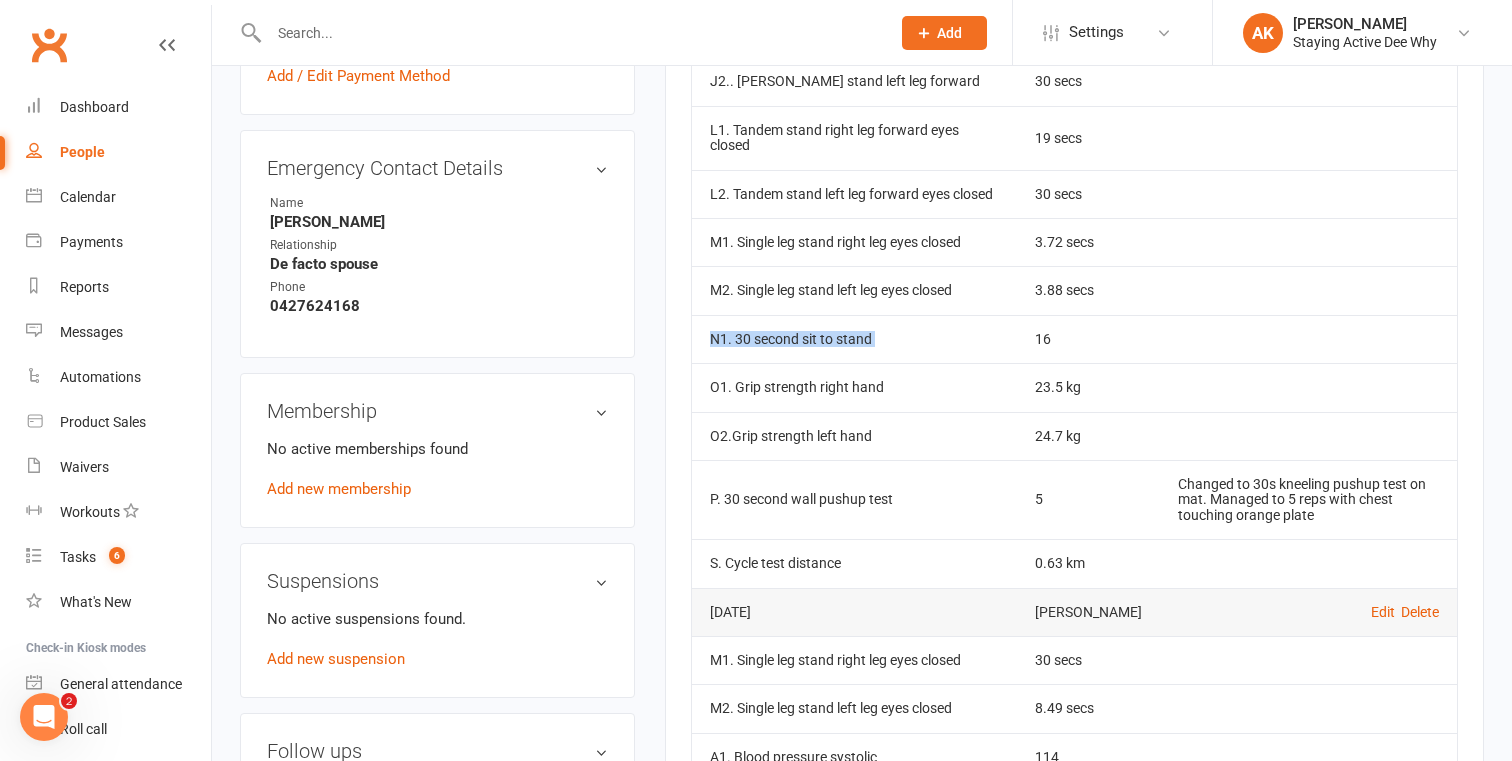 click on "N1. 30 second sit to stand" at bounding box center (854, 339) 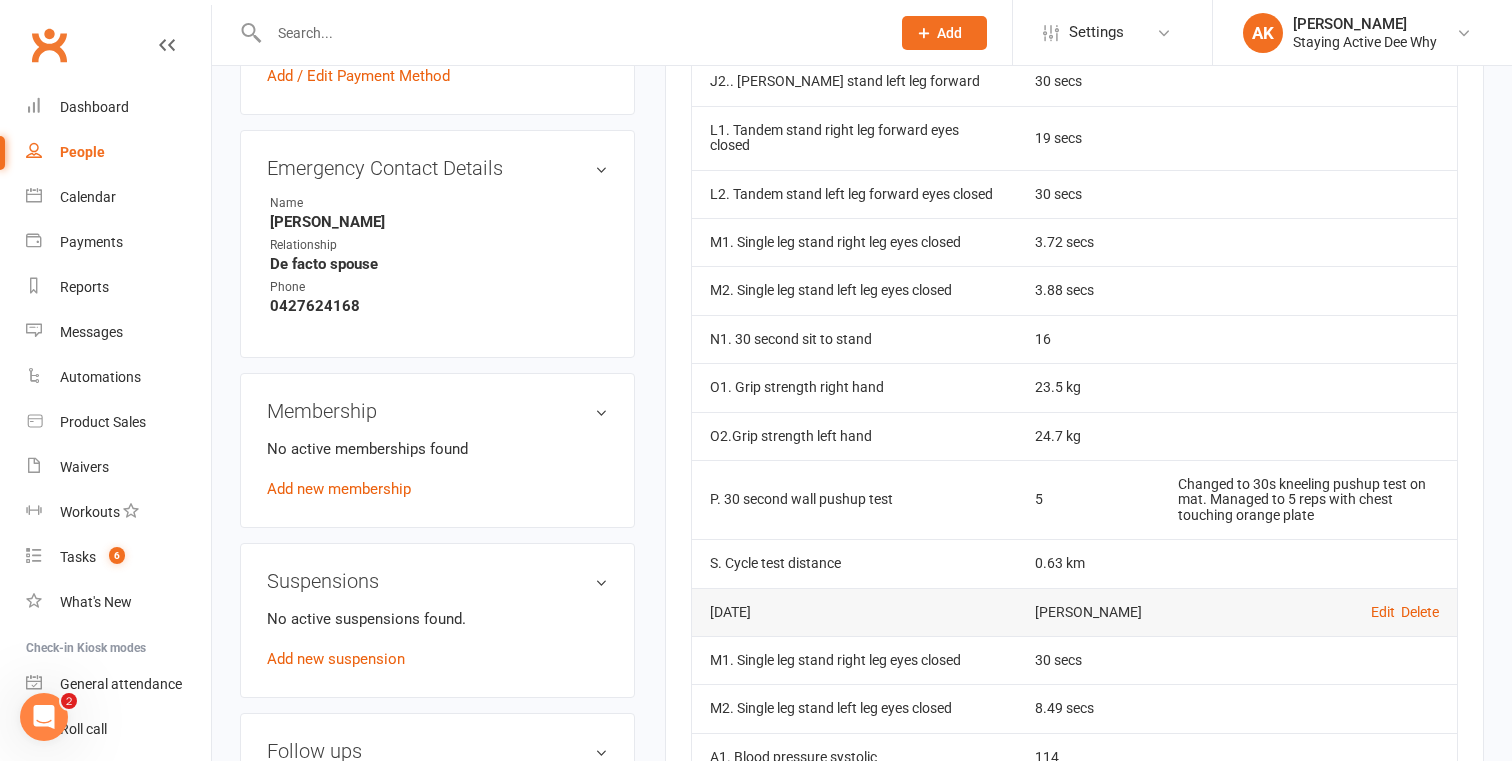 click on "O2.Grip strength left hand" at bounding box center [854, 436] 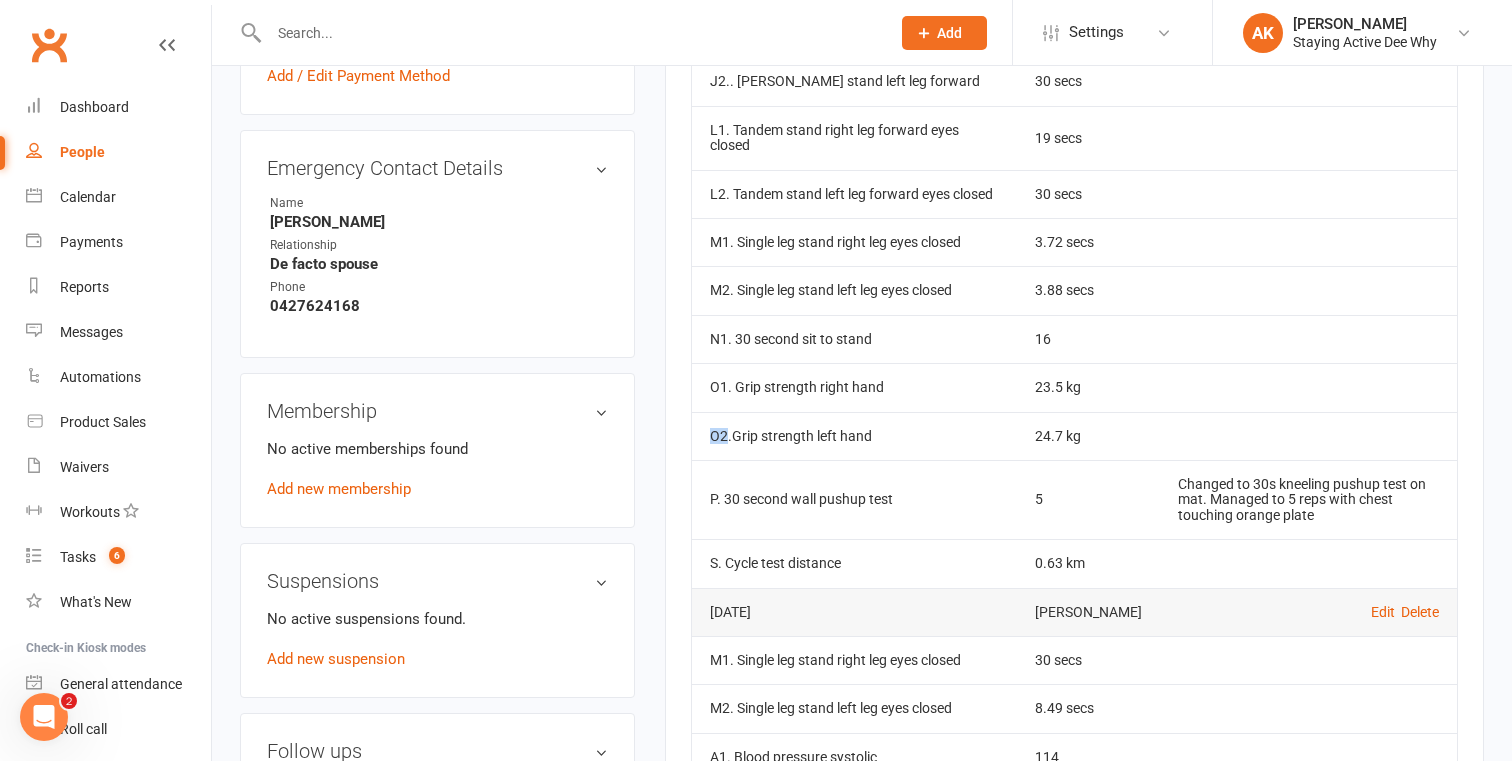 click on "O2.Grip strength left hand" at bounding box center (854, 436) 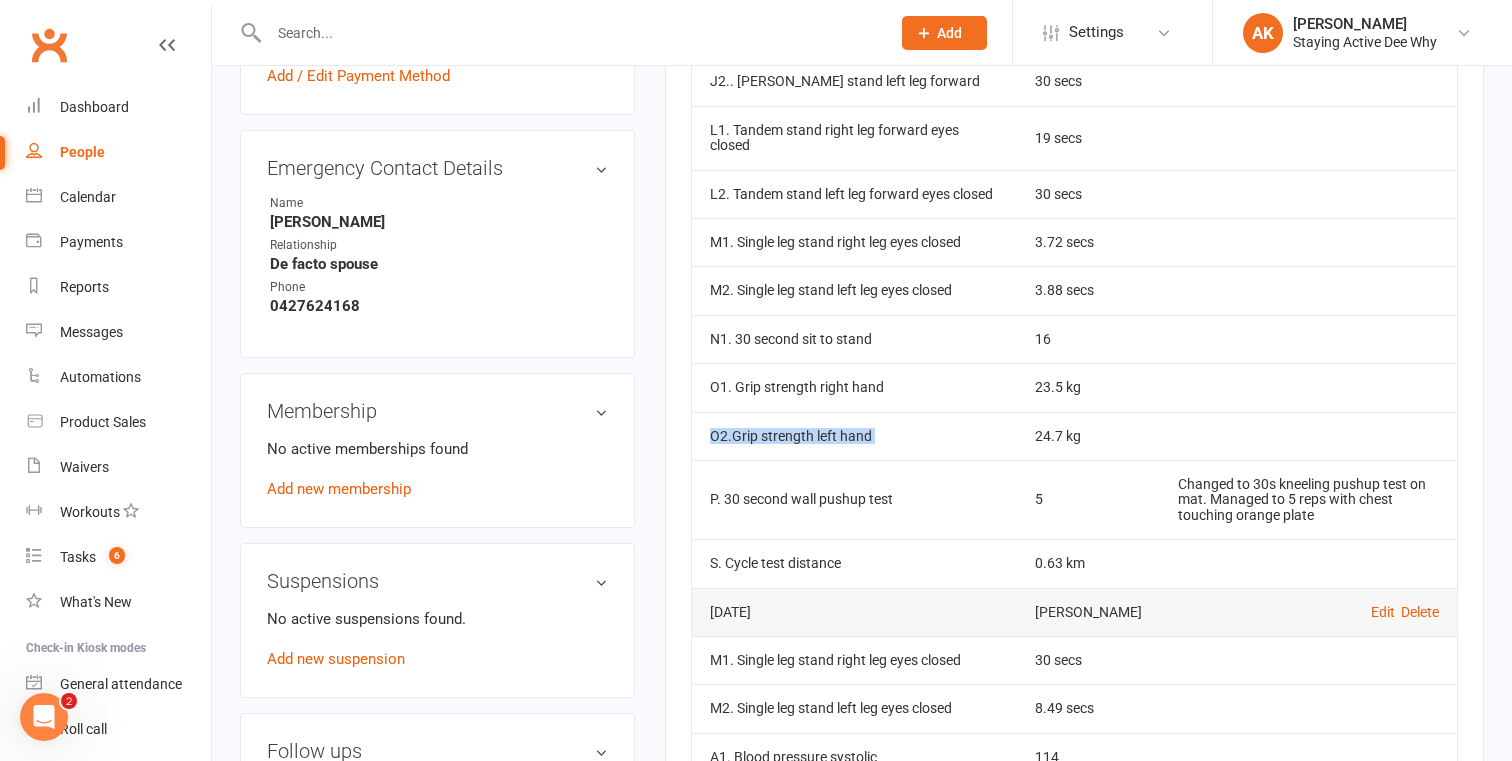 click on "O2.Grip strength left hand" at bounding box center (854, 436) 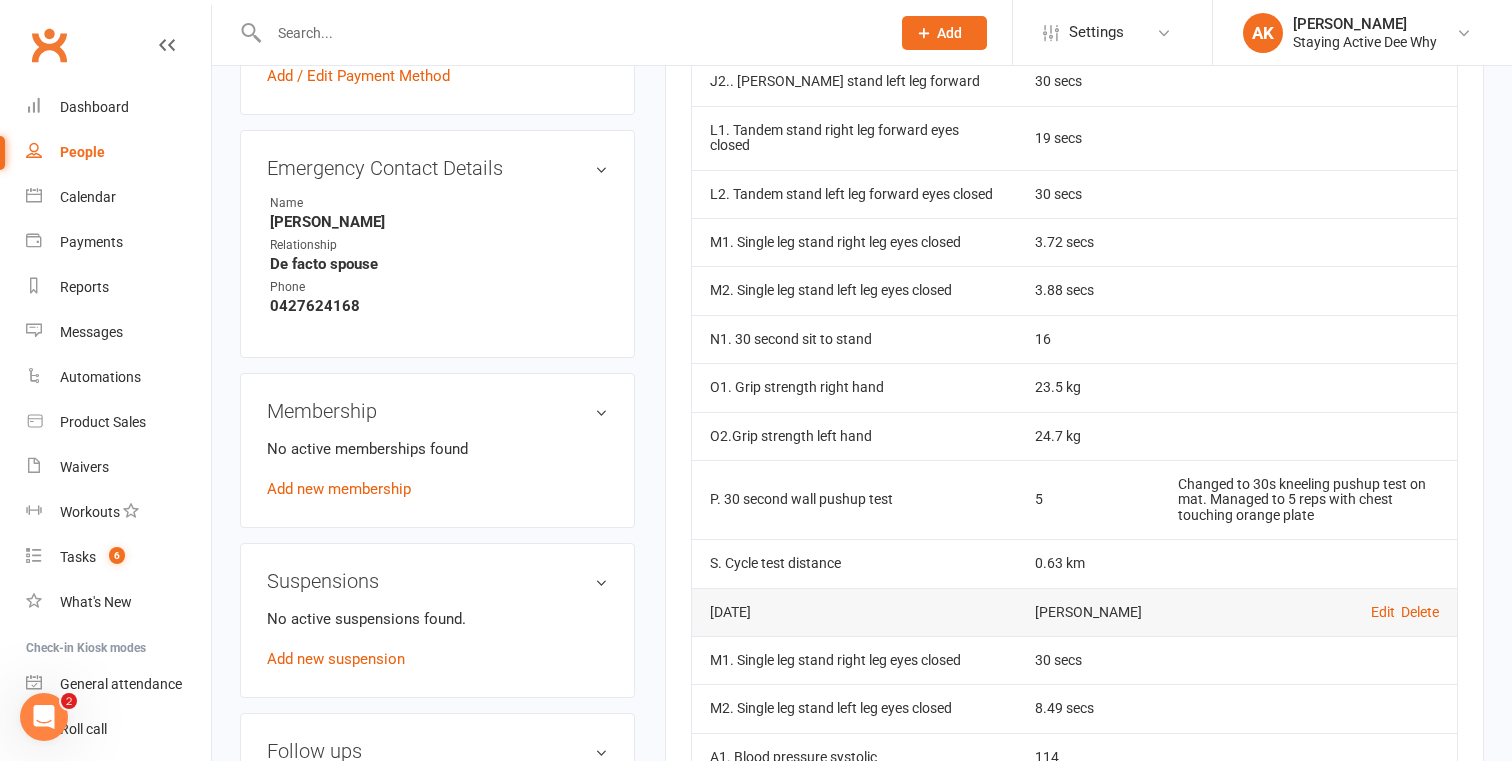 click on "P. 30 second wall pushup test" at bounding box center (854, 499) 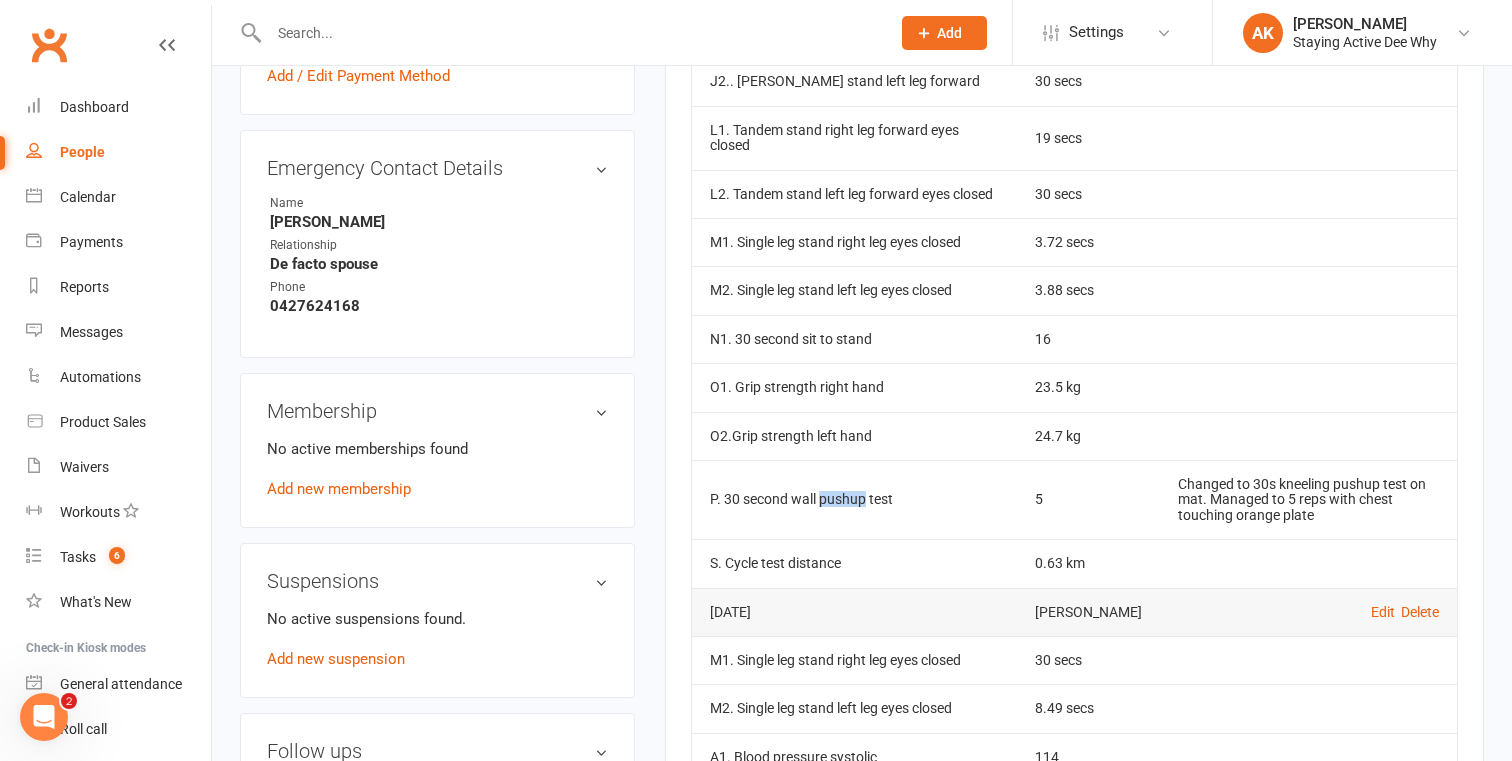 click on "P. 30 second wall pushup test" at bounding box center [854, 499] 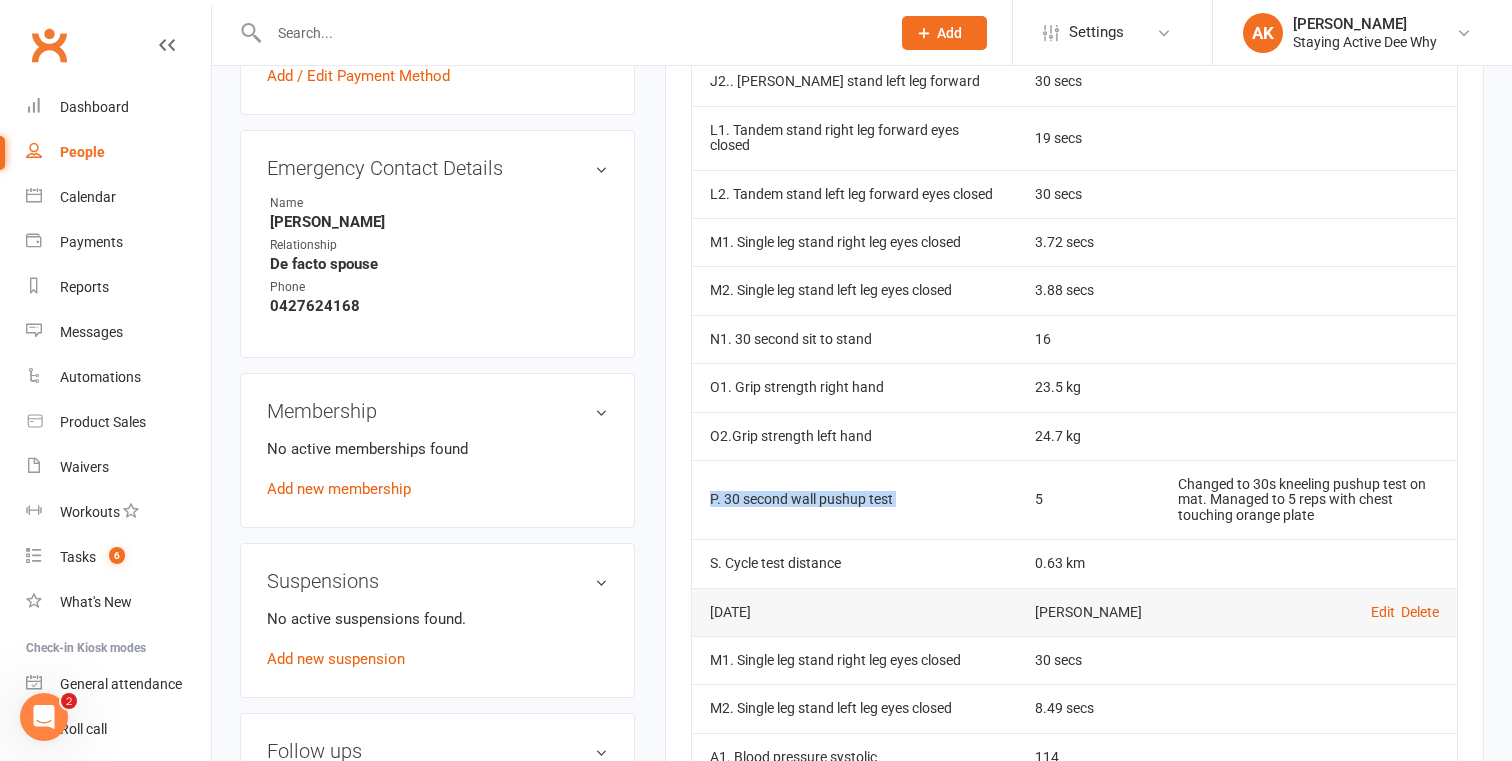 click on "P. 30 second wall pushup test" at bounding box center (854, 499) 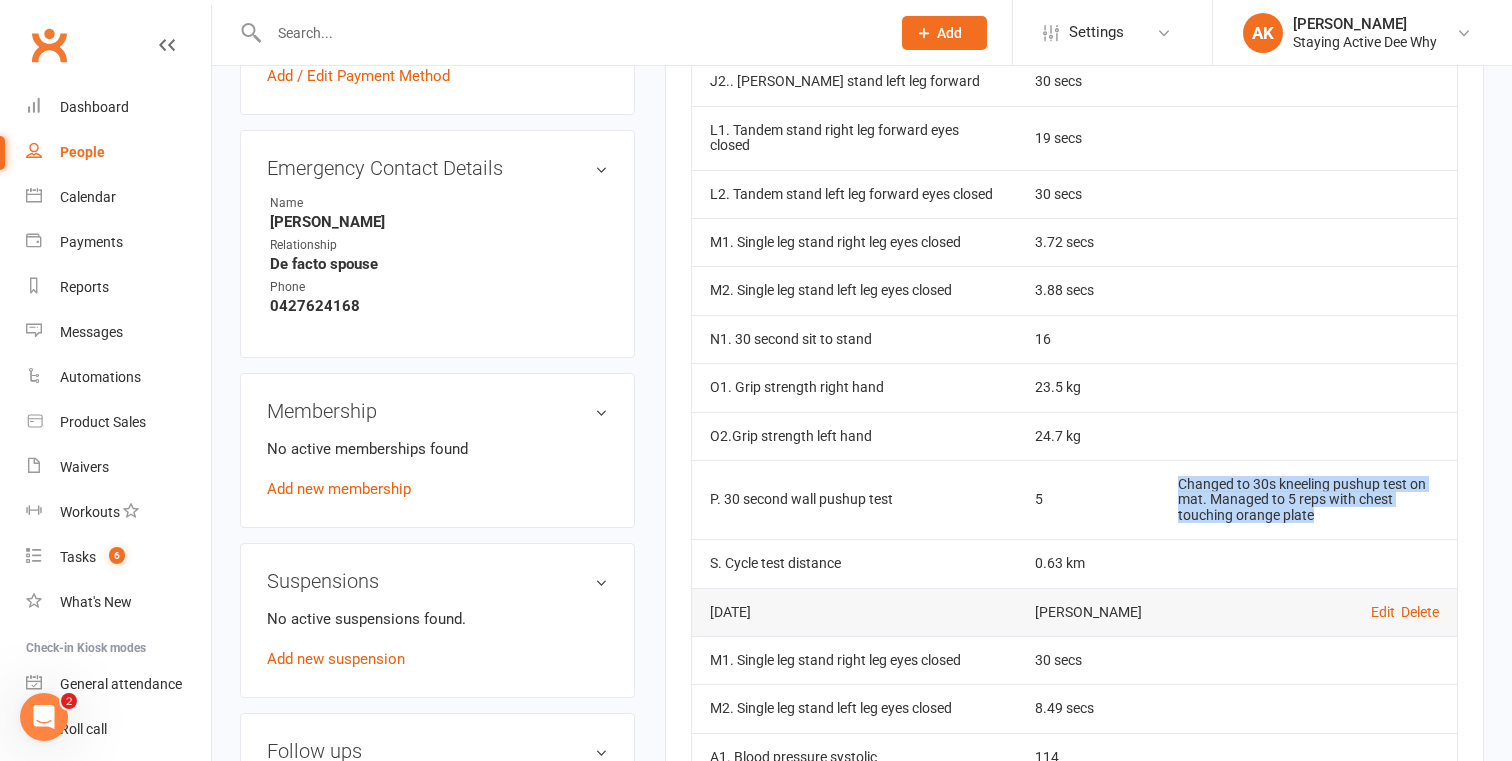 drag, startPoint x: 1186, startPoint y: 496, endPoint x: 1342, endPoint y: 532, distance: 160.09998 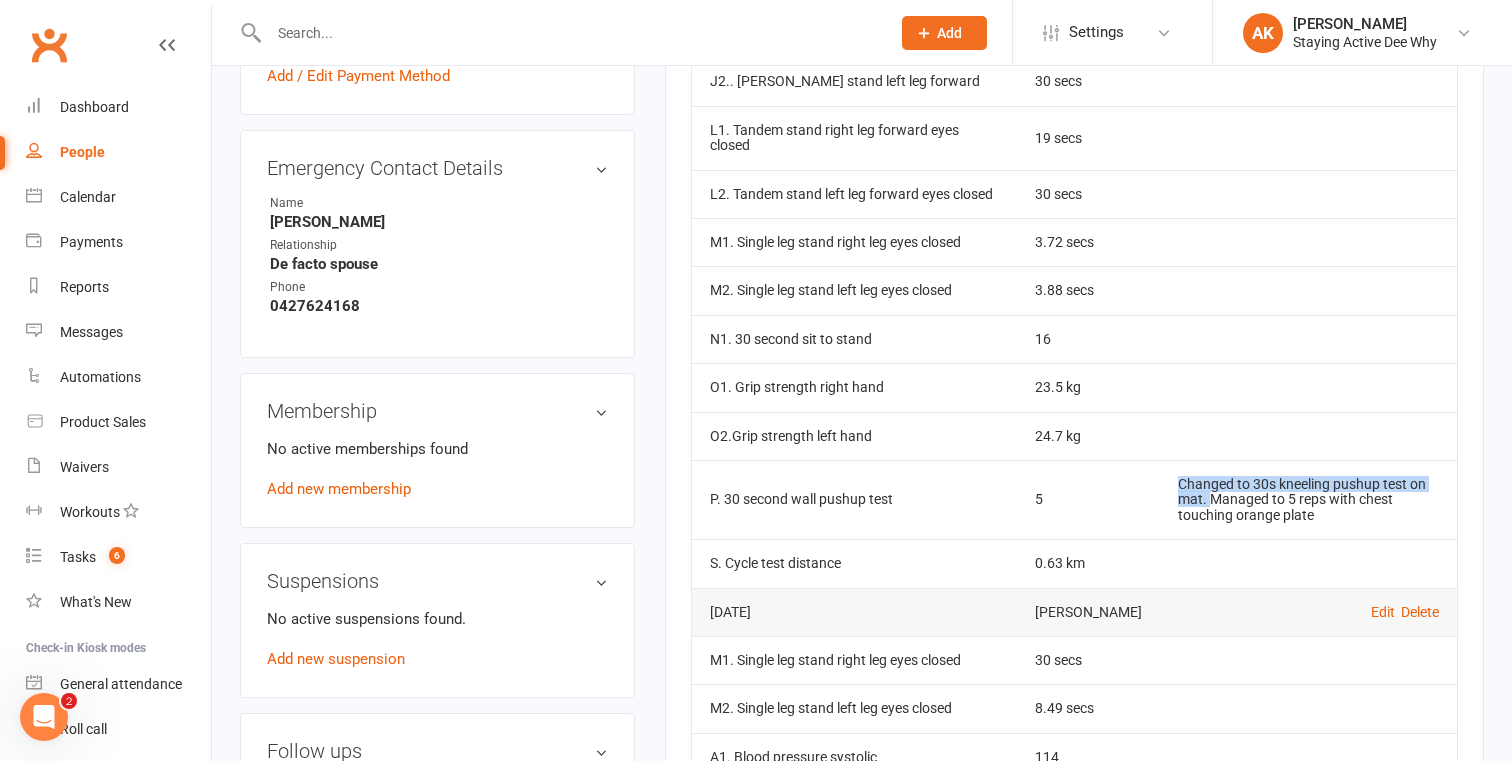 drag, startPoint x: 1189, startPoint y: 493, endPoint x: 1245, endPoint y: 515, distance: 60.166435 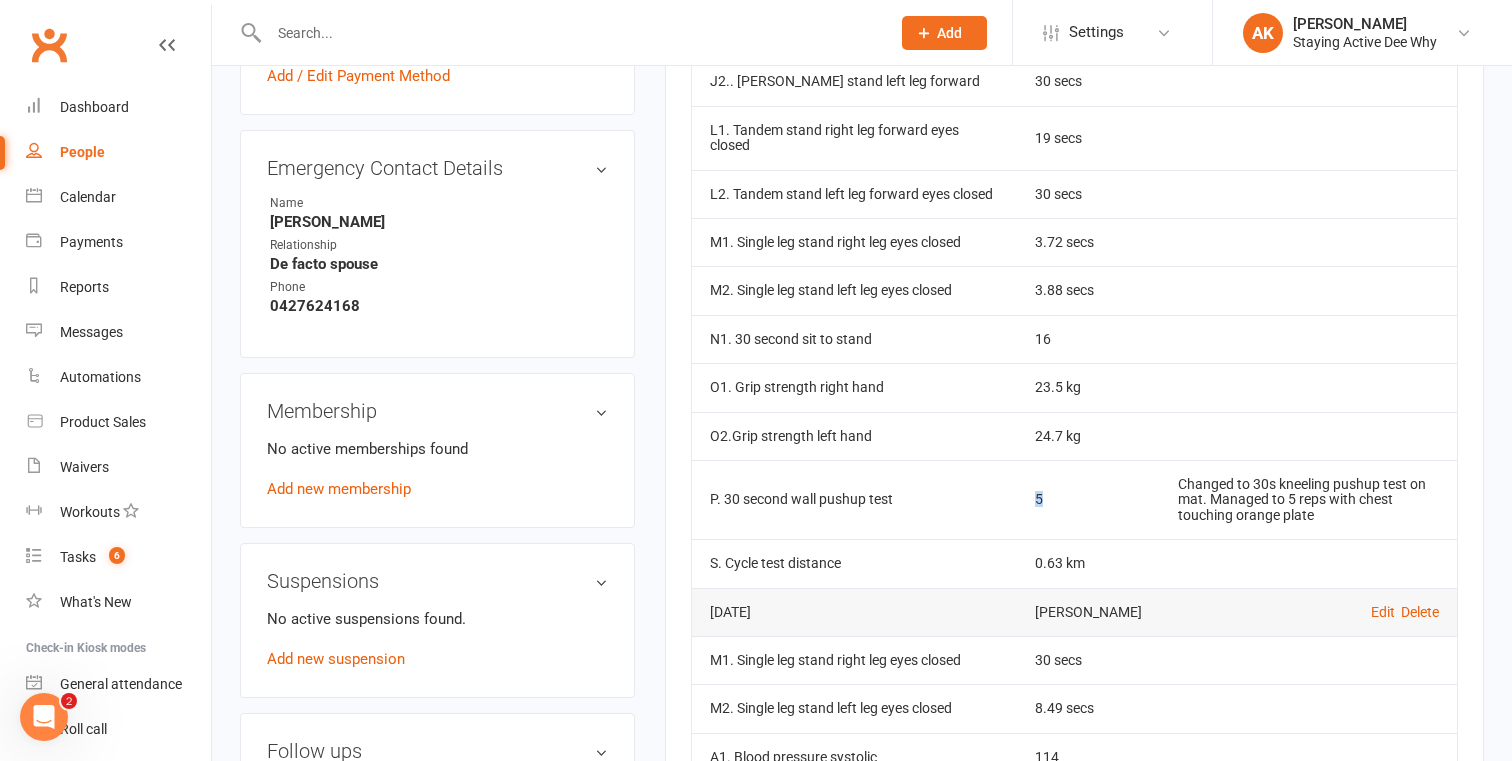 drag, startPoint x: 1017, startPoint y: 518, endPoint x: 1035, endPoint y: 518, distance: 18 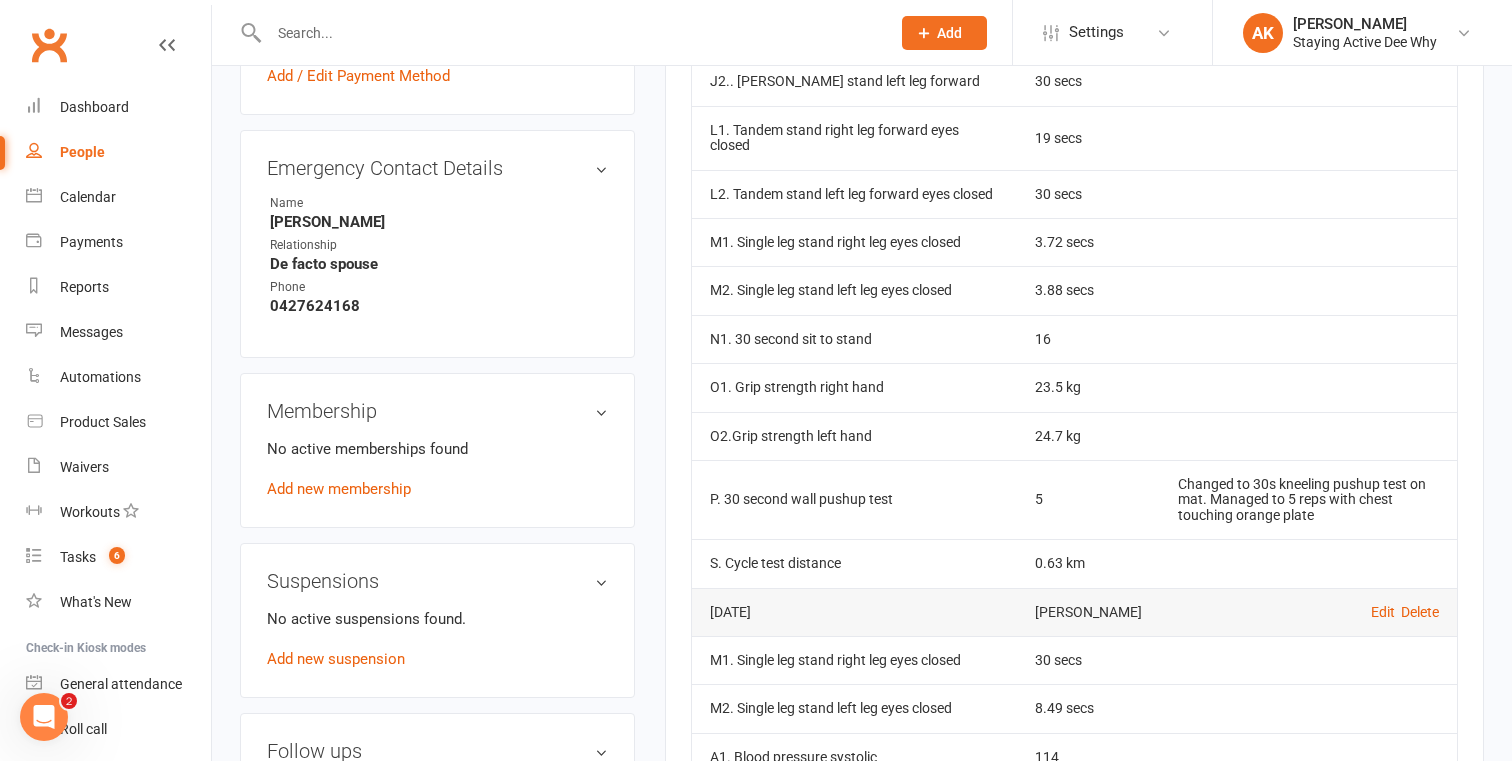 click on "5" at bounding box center (1088, 499) 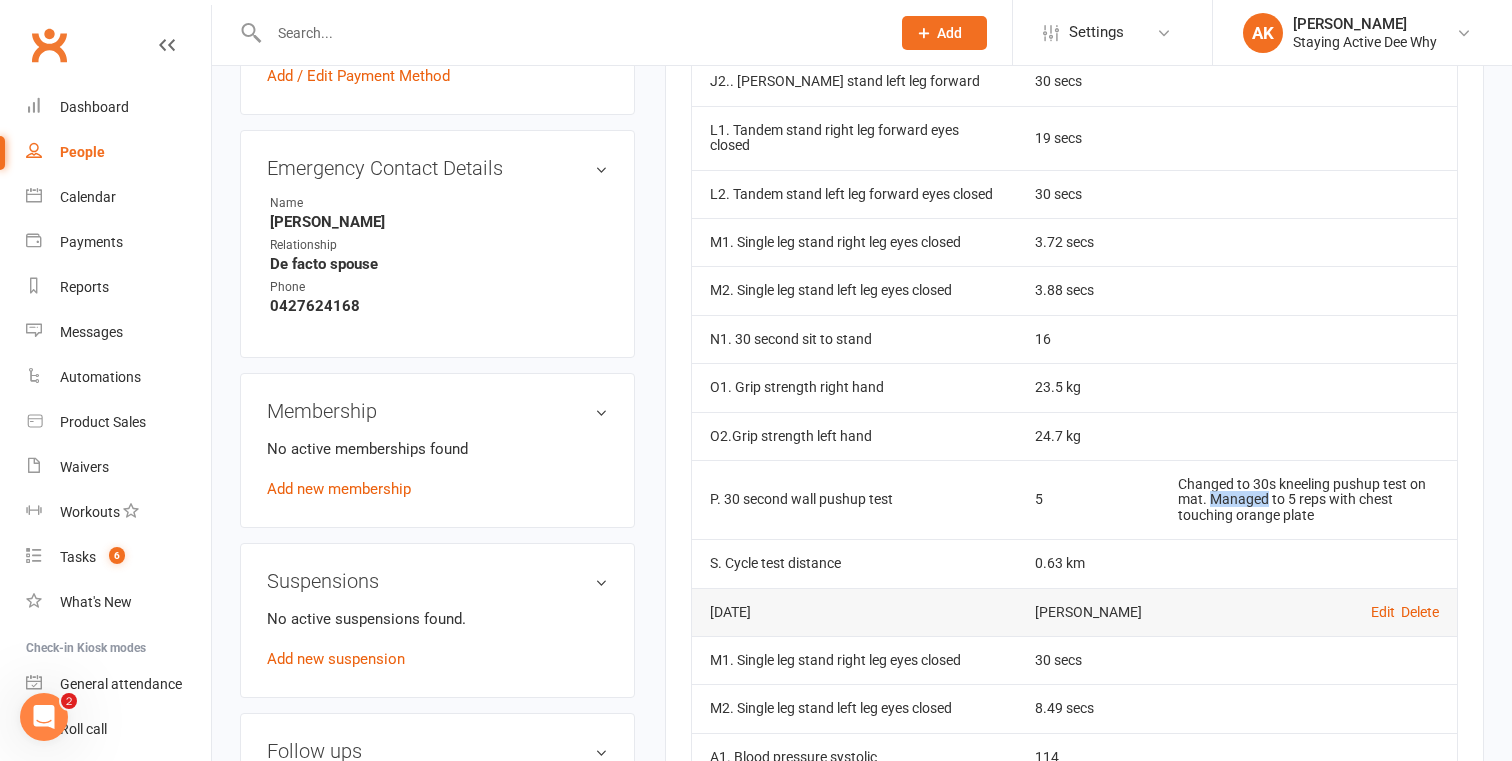 click on "Changed to 30s kneeling pushup test on mat. Managed to 5 reps with chest touching orange plate" at bounding box center [1308, 499] 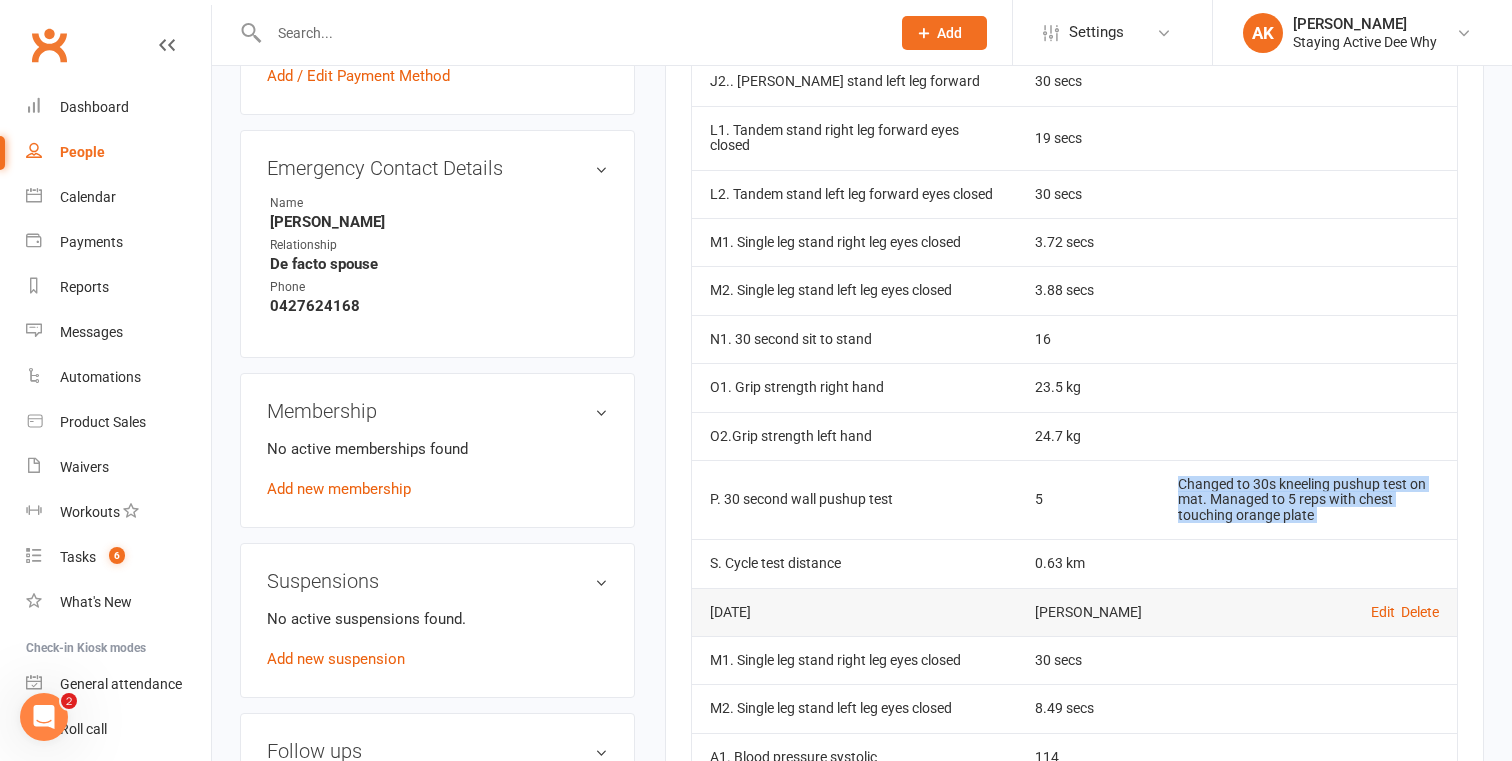click on "Changed to 30s kneeling pushup test on mat. Managed to 5 reps with chest touching orange plate" at bounding box center (1308, 499) 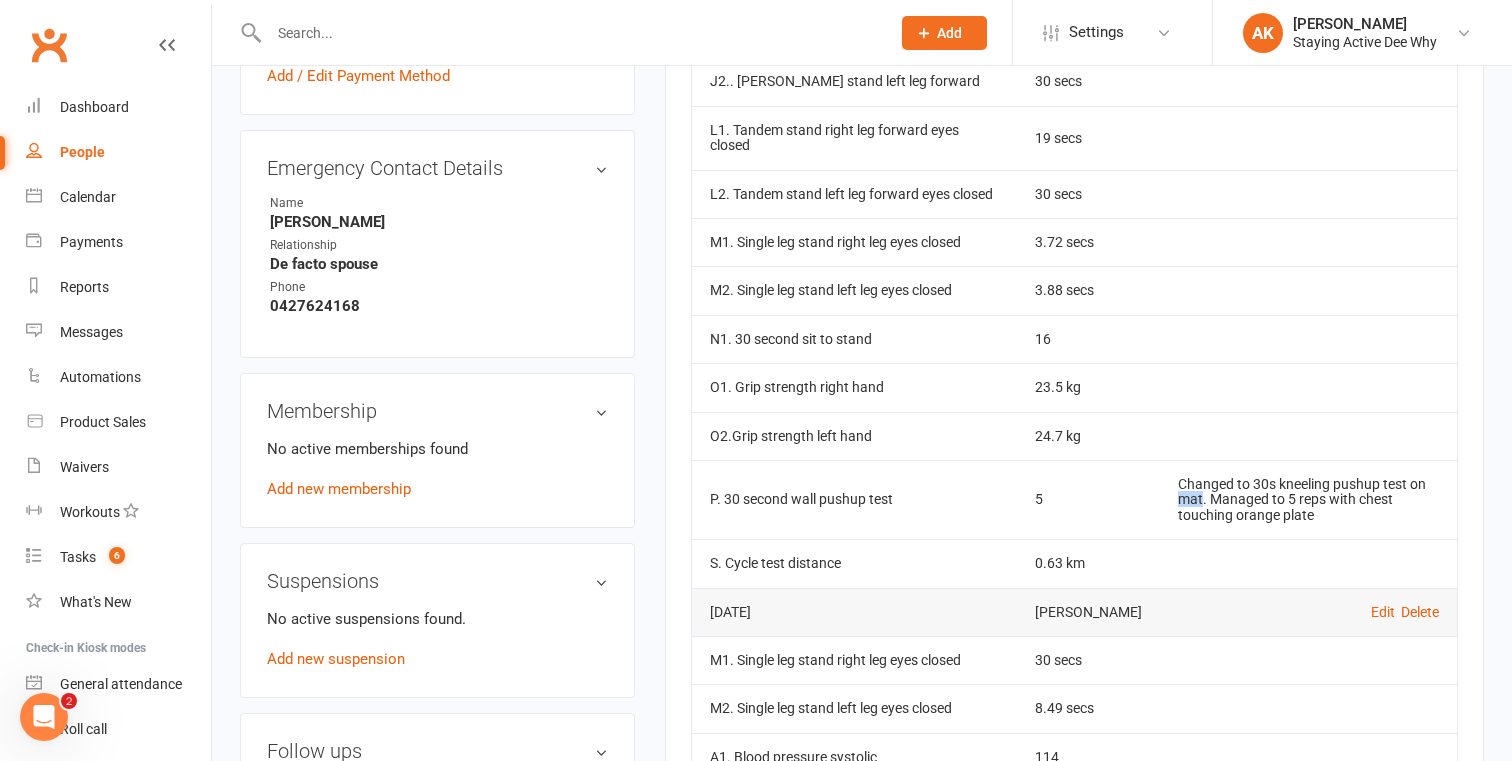 click on "Changed to 30s kneeling pushup test on mat. Managed to 5 reps with chest touching orange plate" at bounding box center (1308, 499) 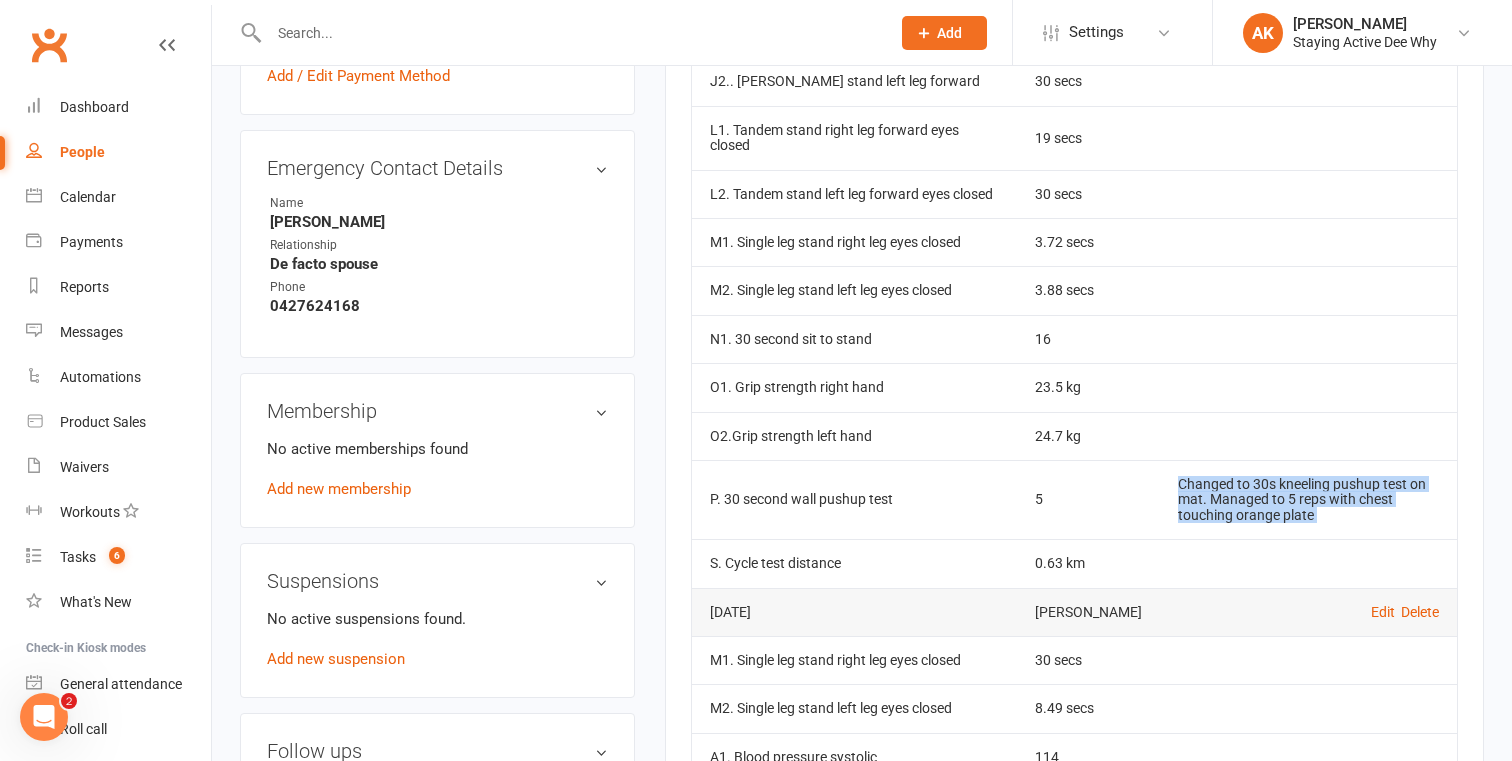 click on "Changed to 30s kneeling pushup test on mat. Managed to 5 reps with chest touching orange plate" at bounding box center [1308, 499] 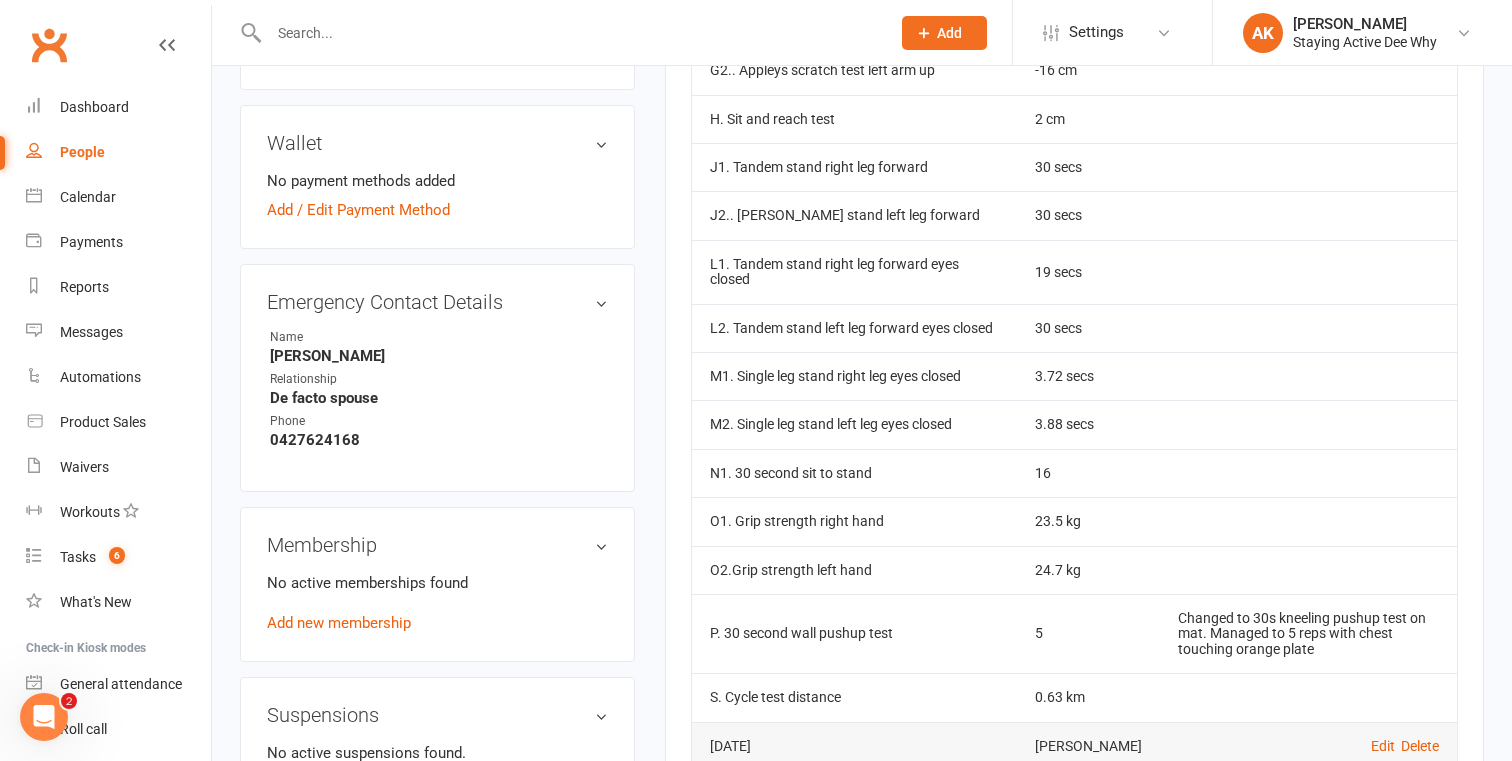 scroll, scrollTop: 892, scrollLeft: 0, axis: vertical 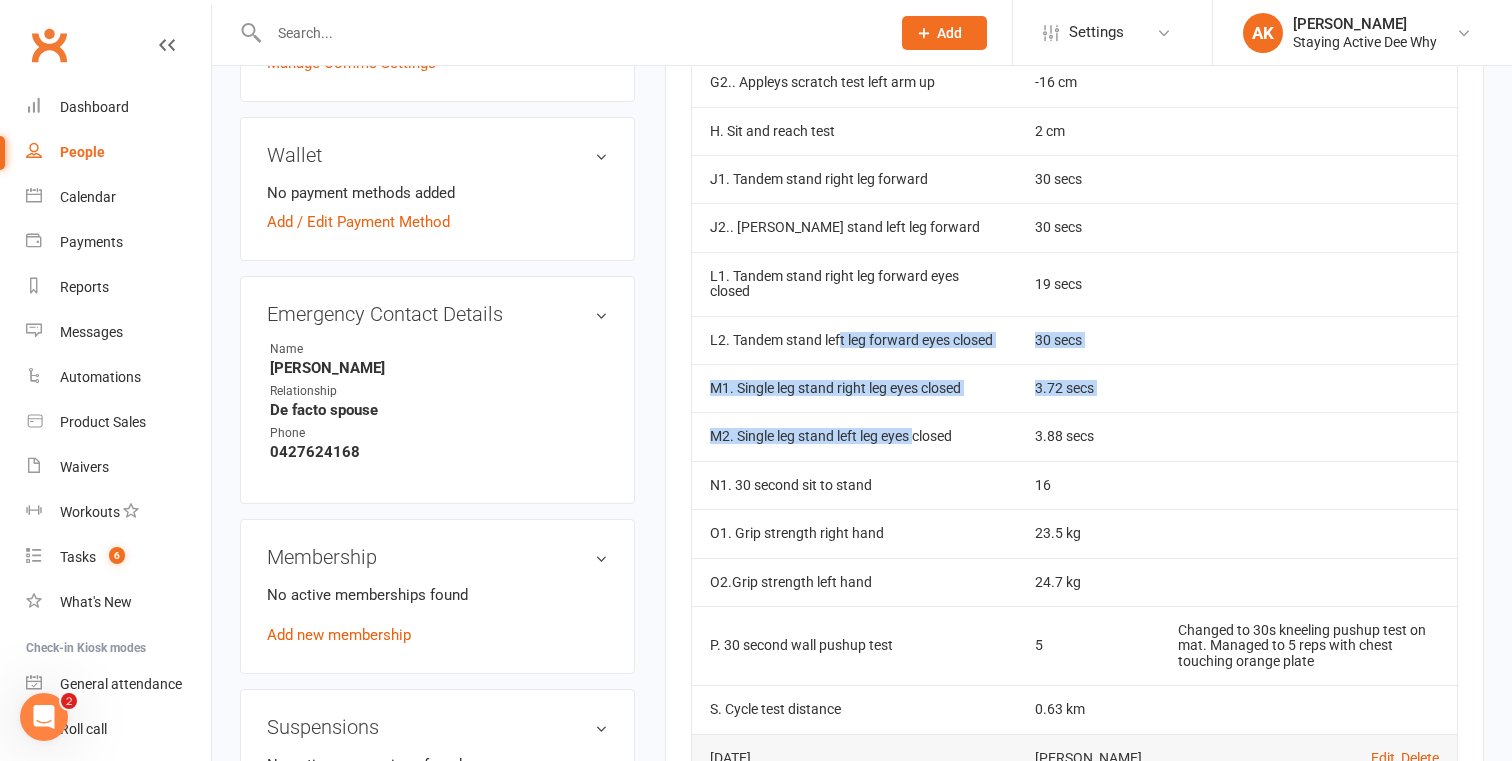 drag, startPoint x: 839, startPoint y: 342, endPoint x: 922, endPoint y: 456, distance: 141.01419 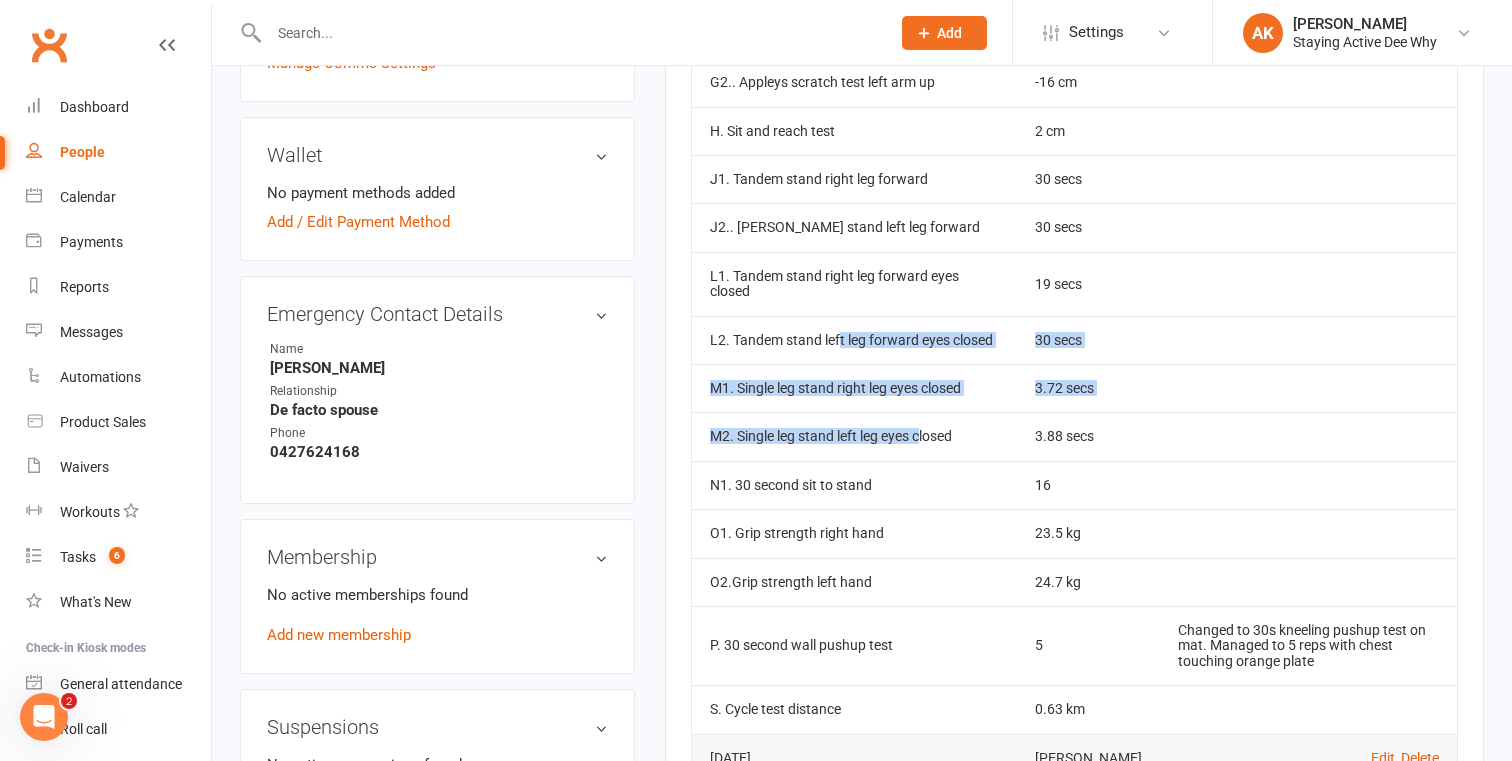 click on "M2. Single leg stand left leg eyes closed" at bounding box center (854, 436) 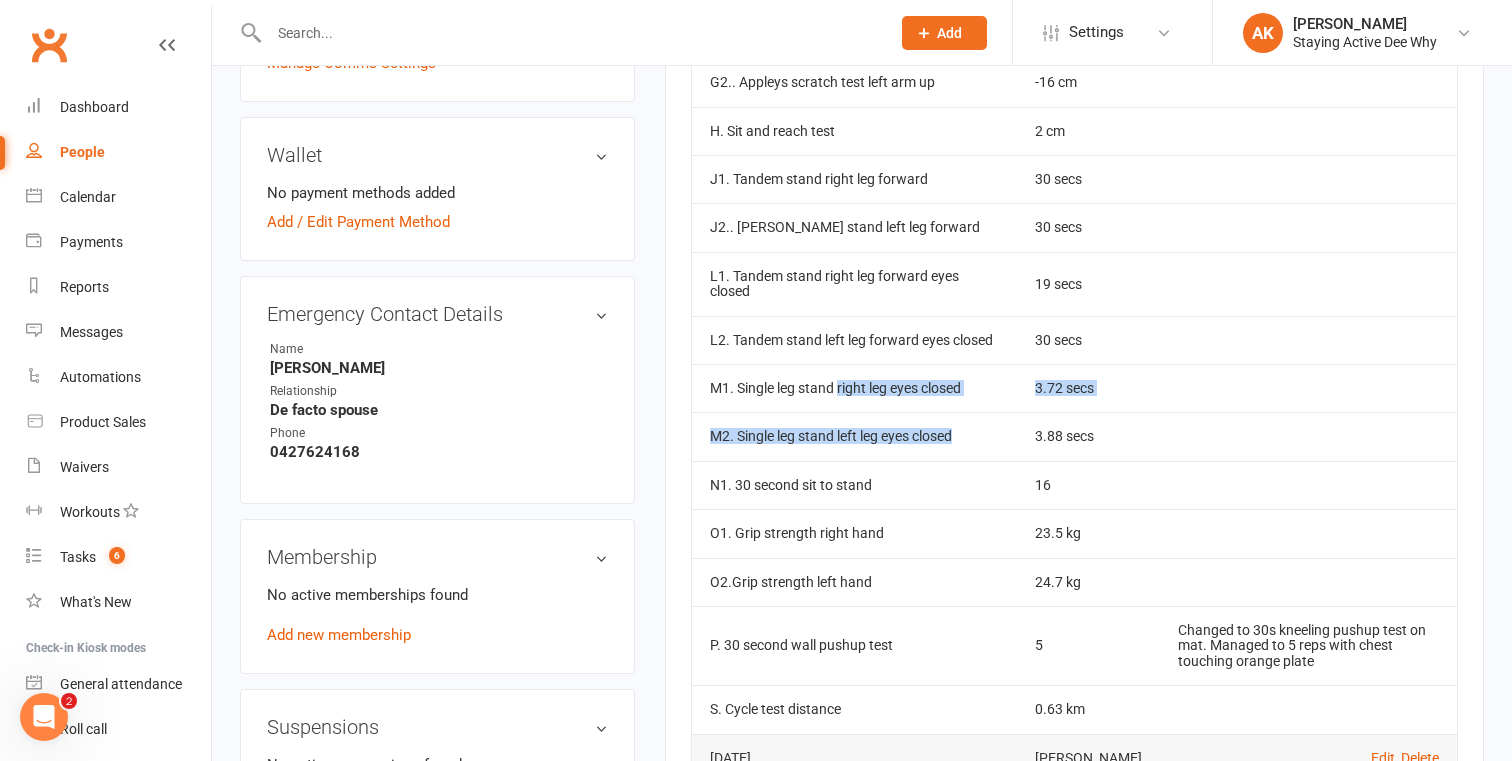 drag, startPoint x: 922, startPoint y: 456, endPoint x: 863, endPoint y: 402, distance: 79.98125 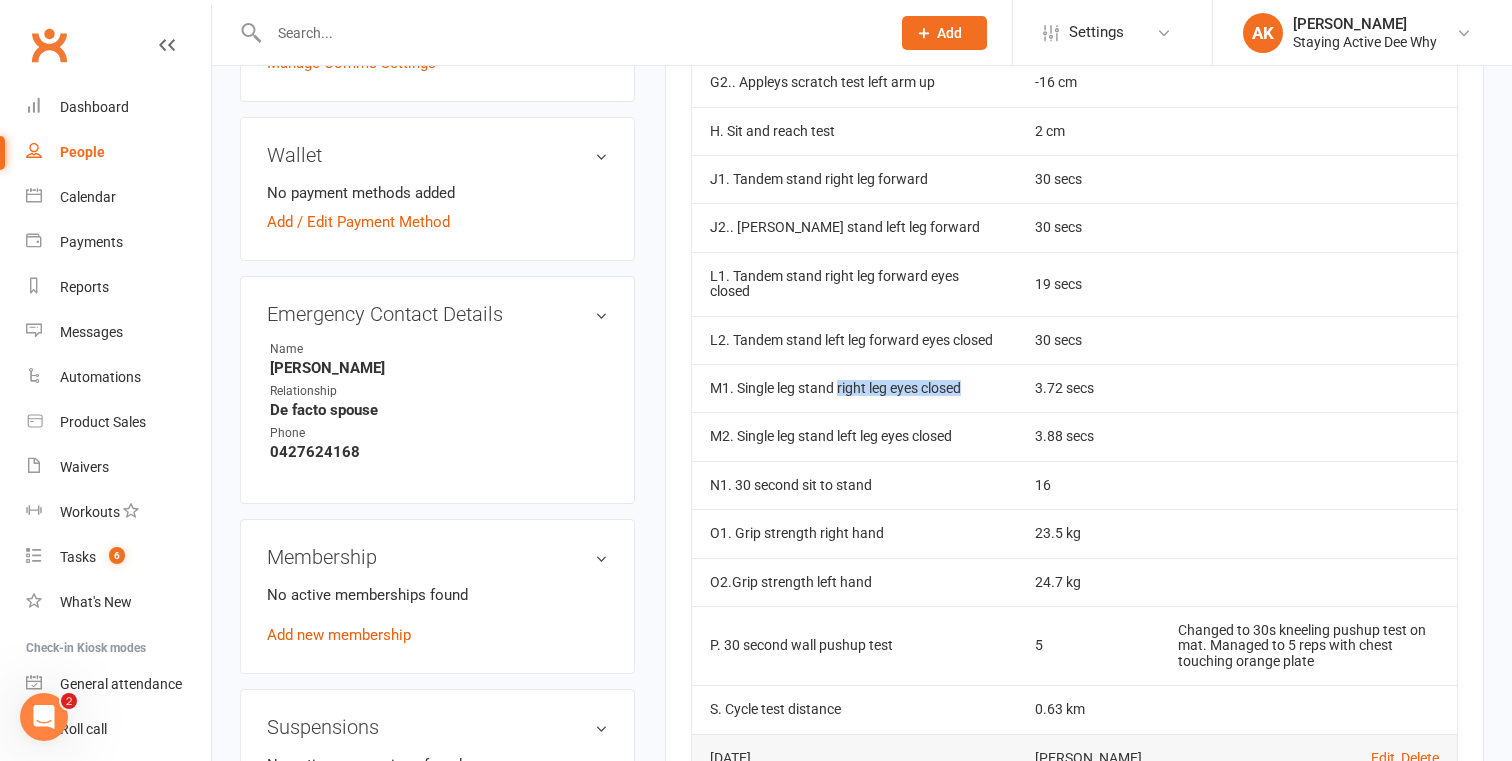 drag, startPoint x: 863, startPoint y: 402, endPoint x: 886, endPoint y: 451, distance: 54.129475 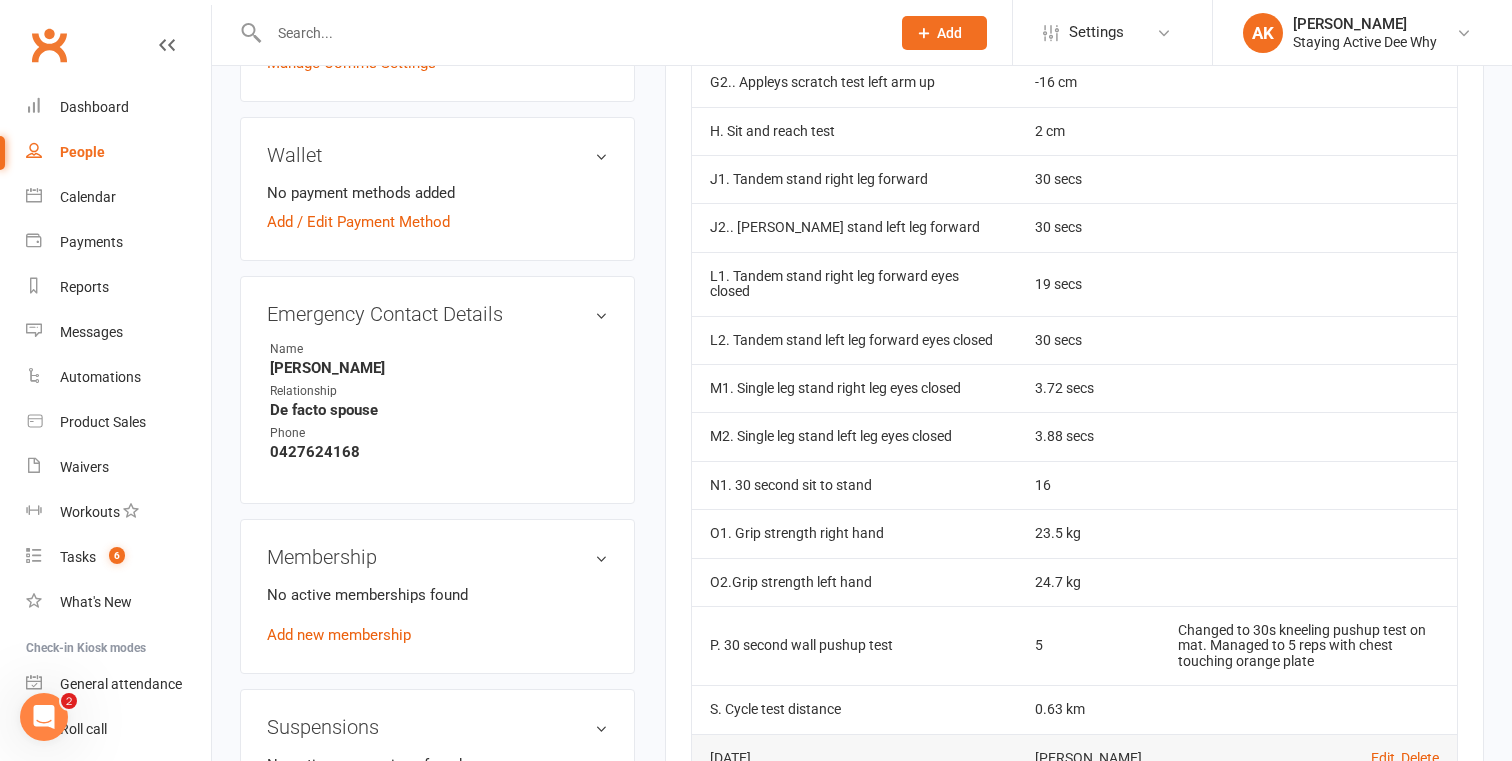 click on "M2. Single leg stand left leg eyes closed" at bounding box center (854, 436) 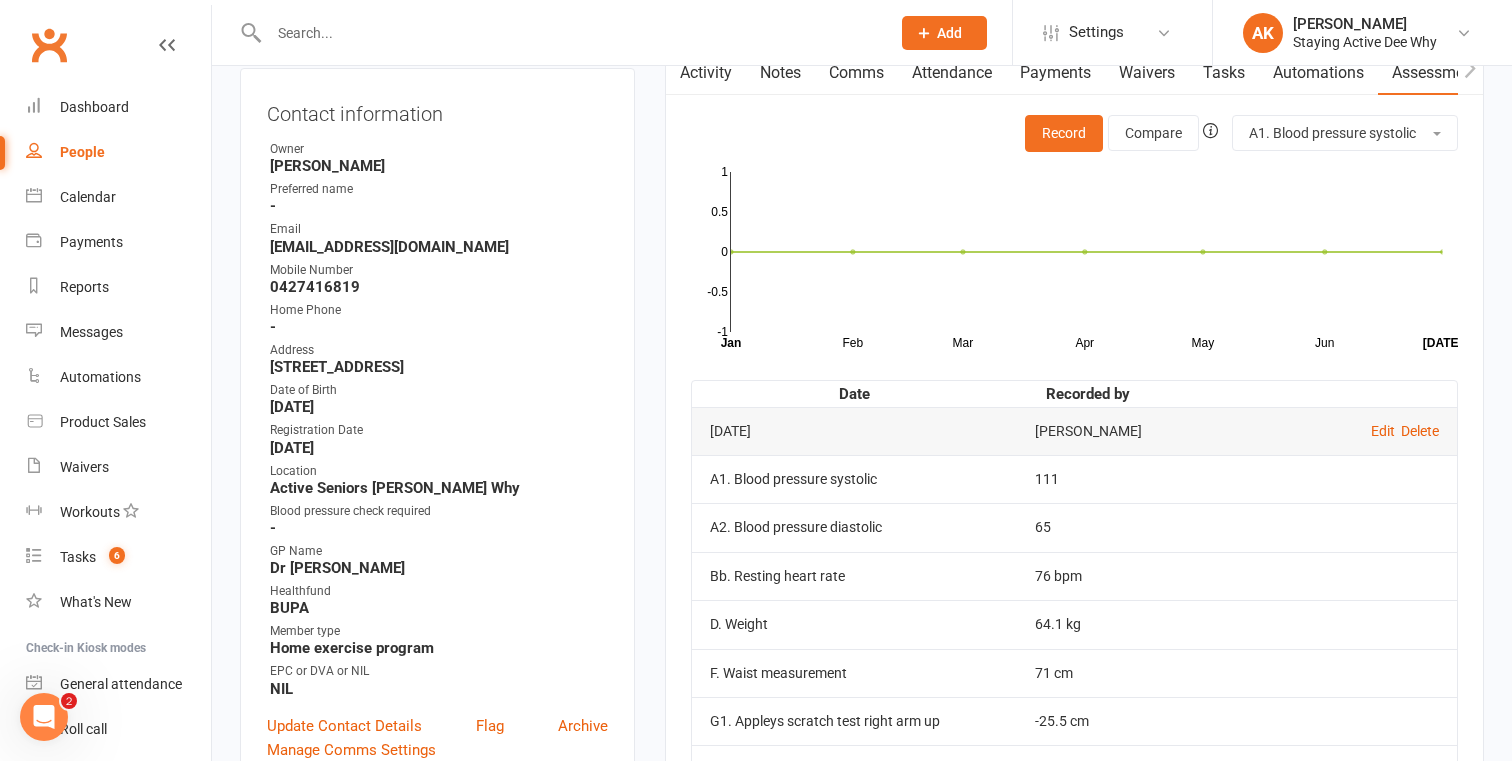 scroll, scrollTop: 153, scrollLeft: 0, axis: vertical 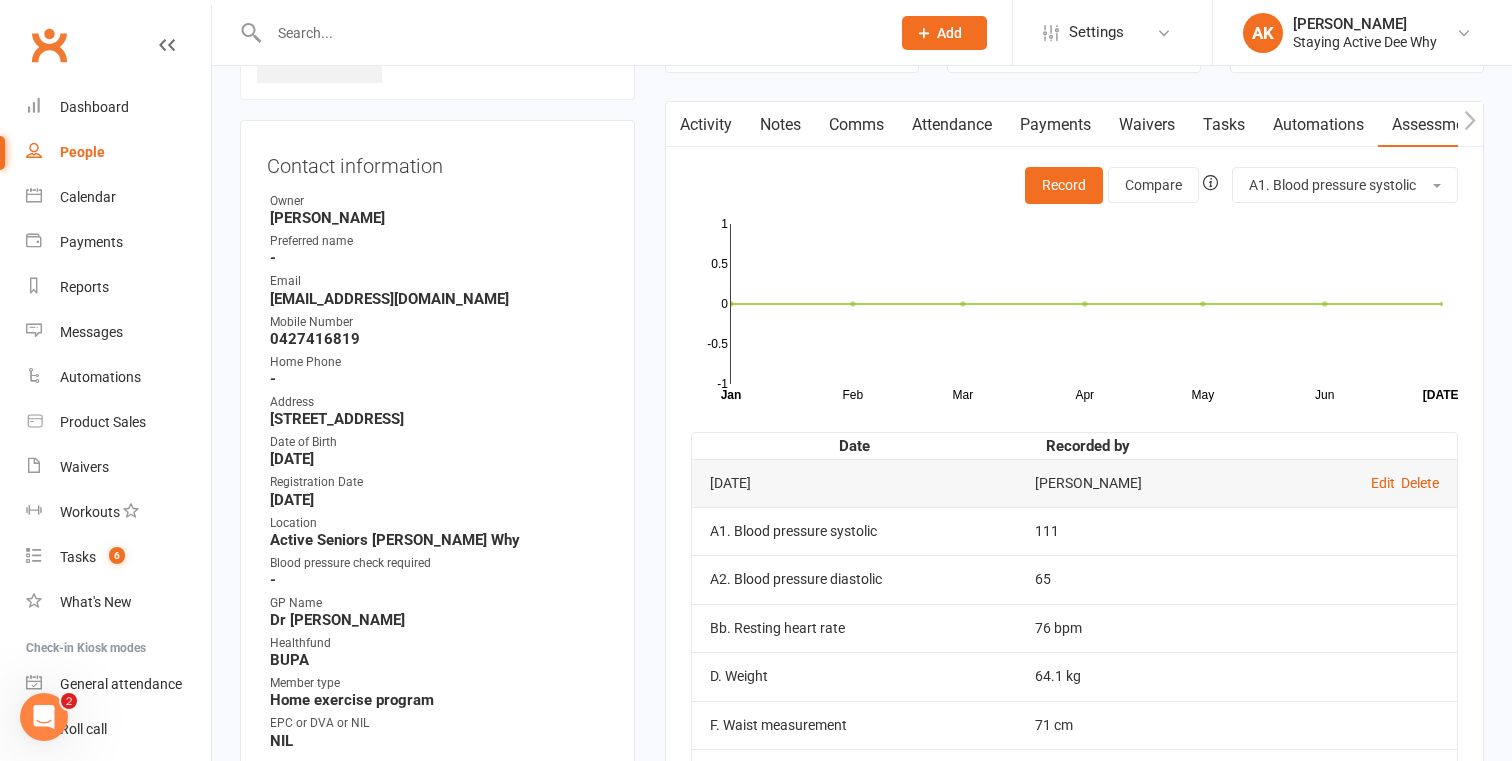 click at bounding box center (569, 33) 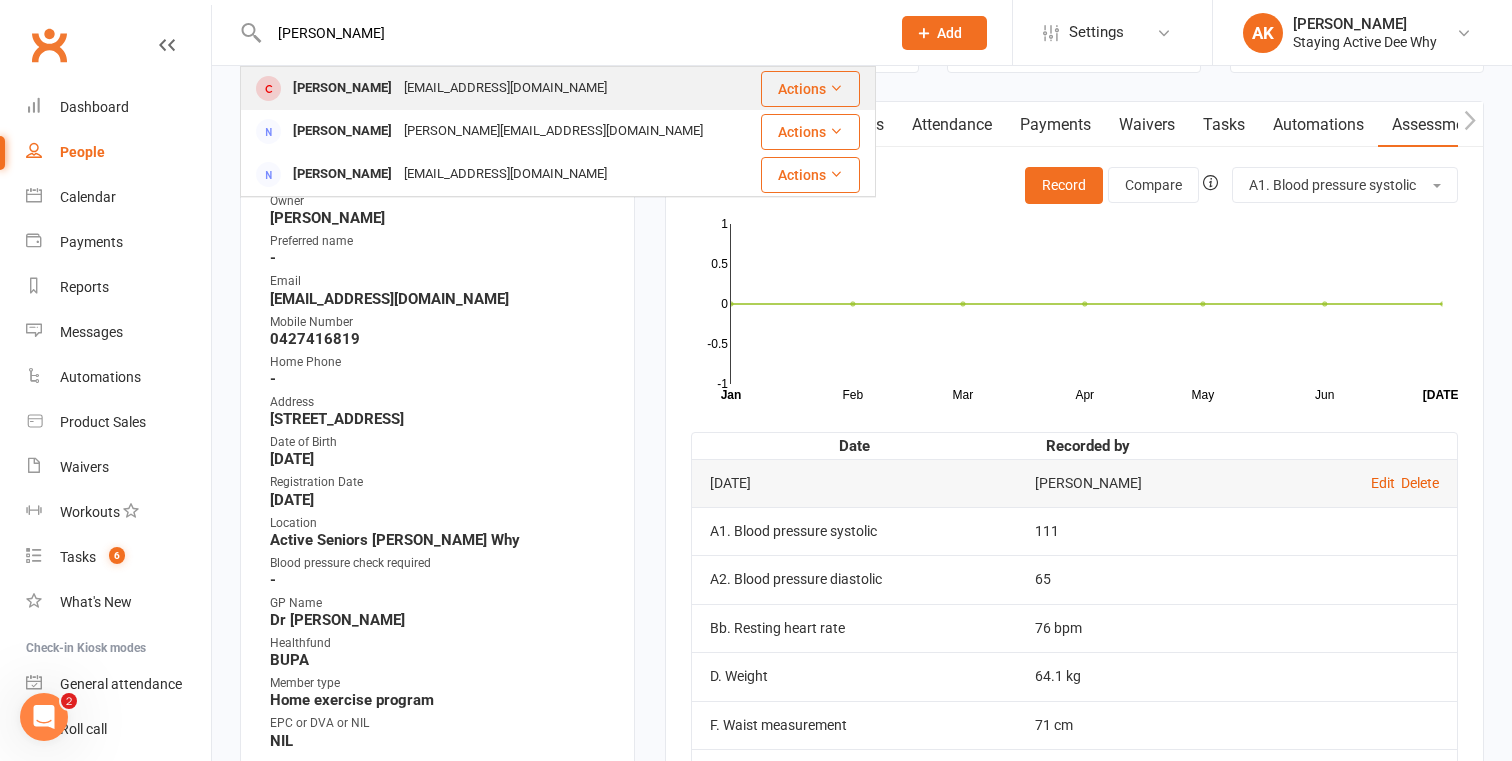 type on "[PERSON_NAME]" 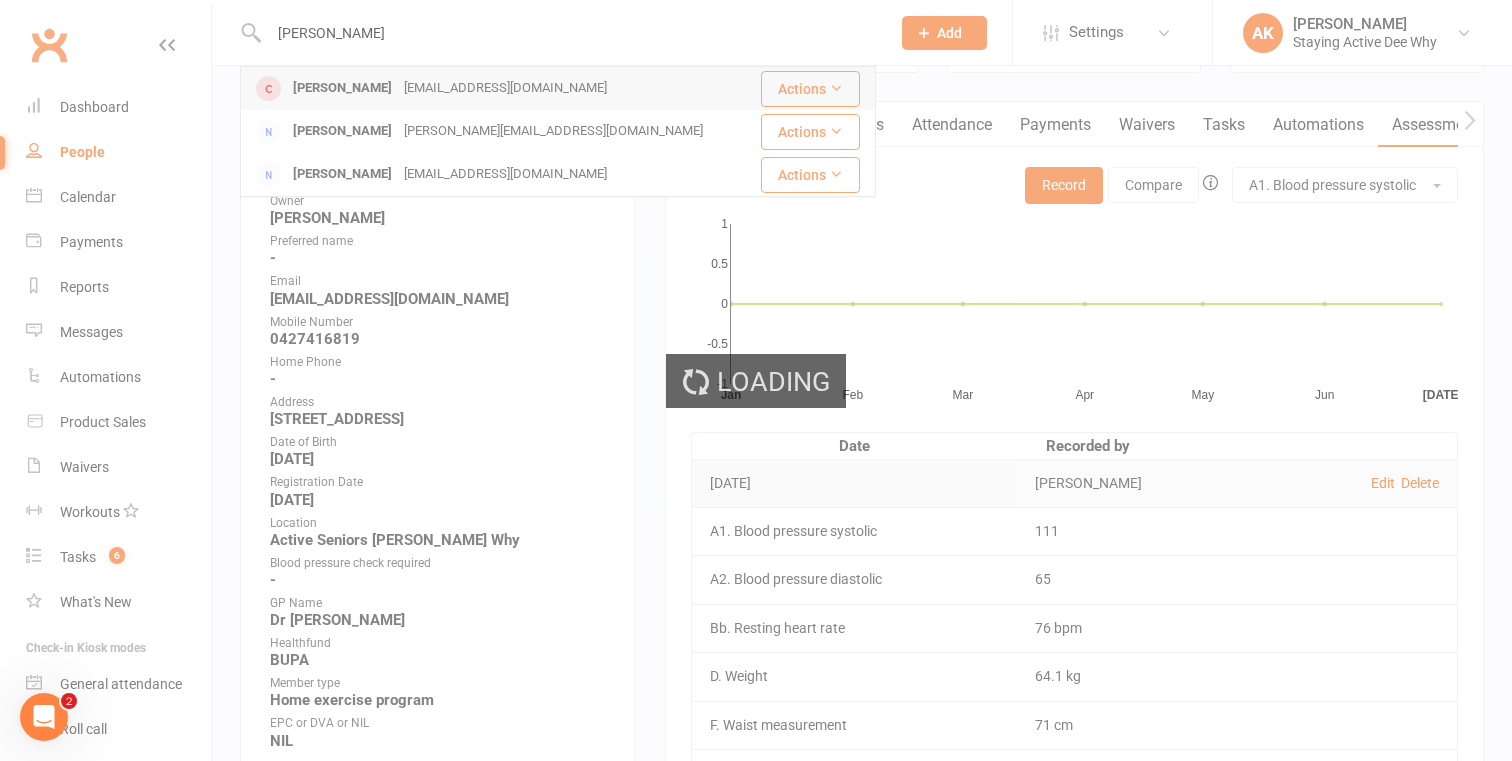 type 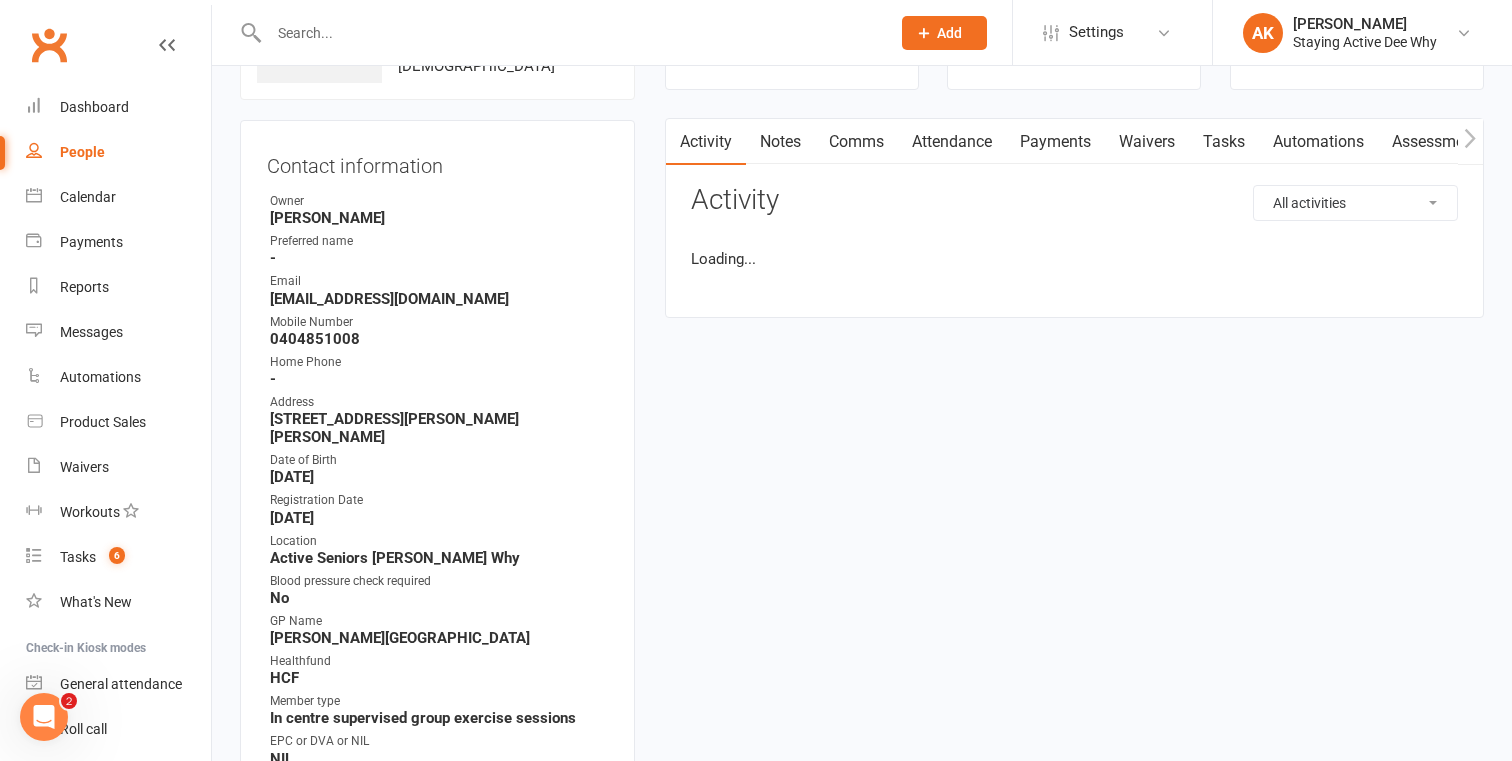 scroll, scrollTop: 0, scrollLeft: 0, axis: both 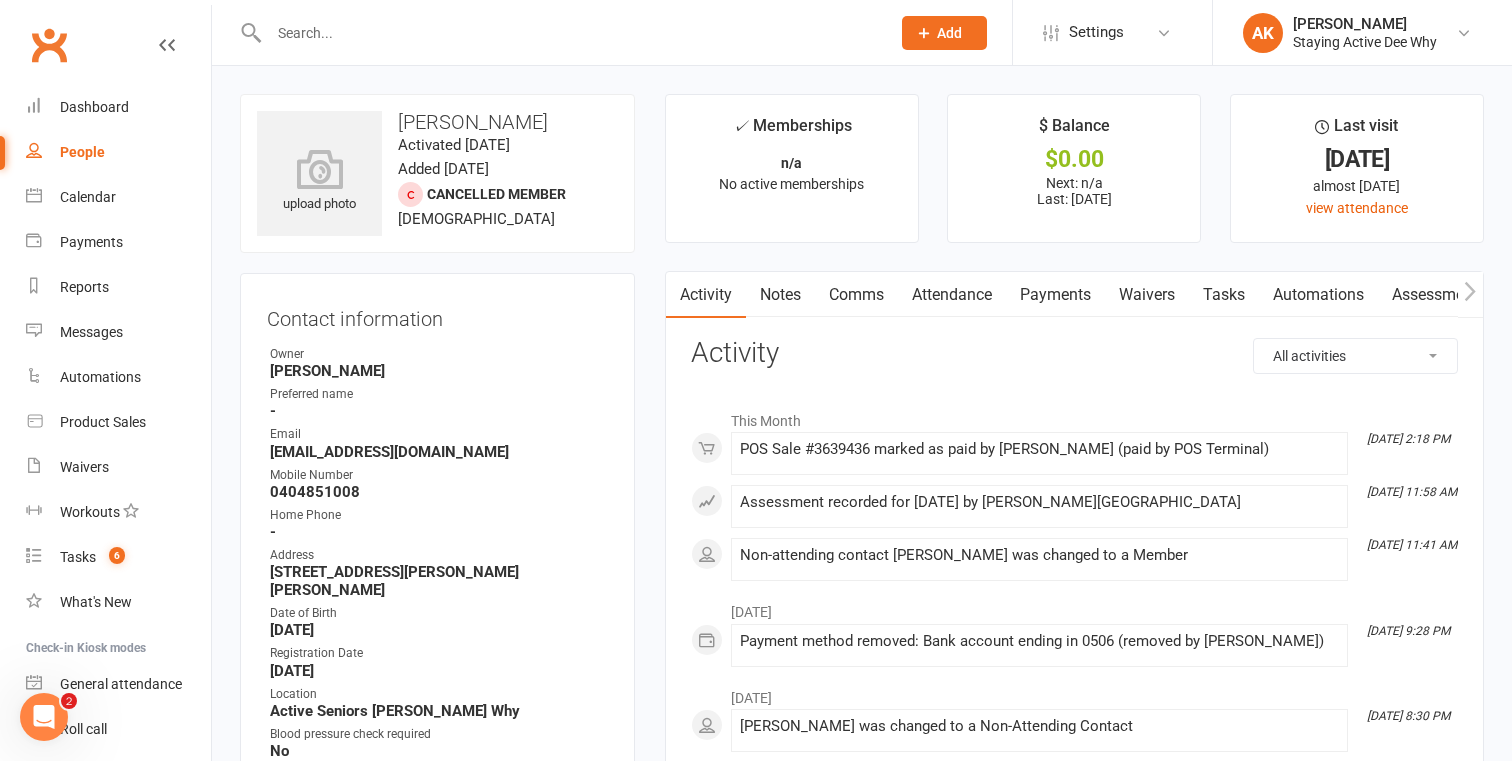 click on "Assessments" at bounding box center (1439, 295) 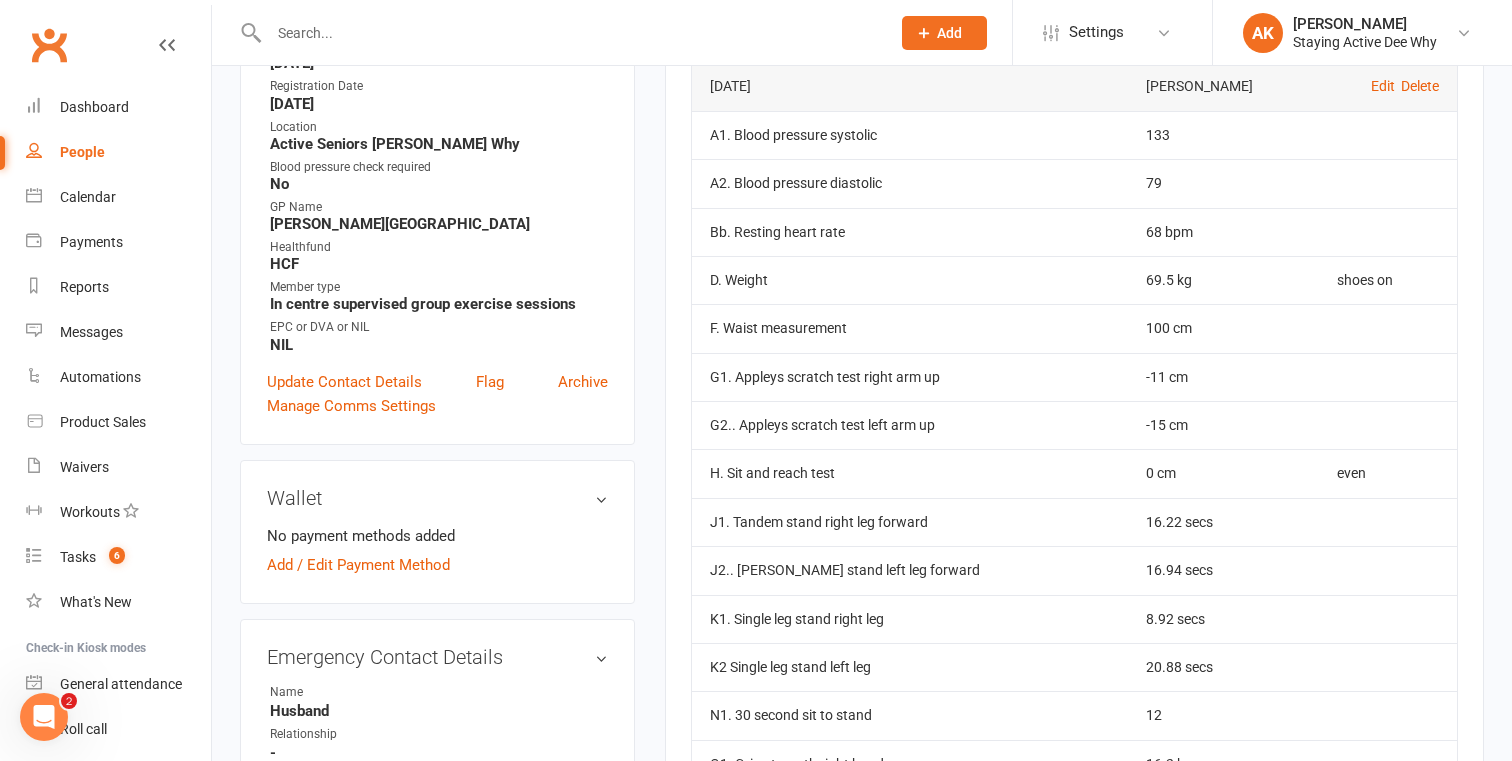scroll, scrollTop: 574, scrollLeft: 0, axis: vertical 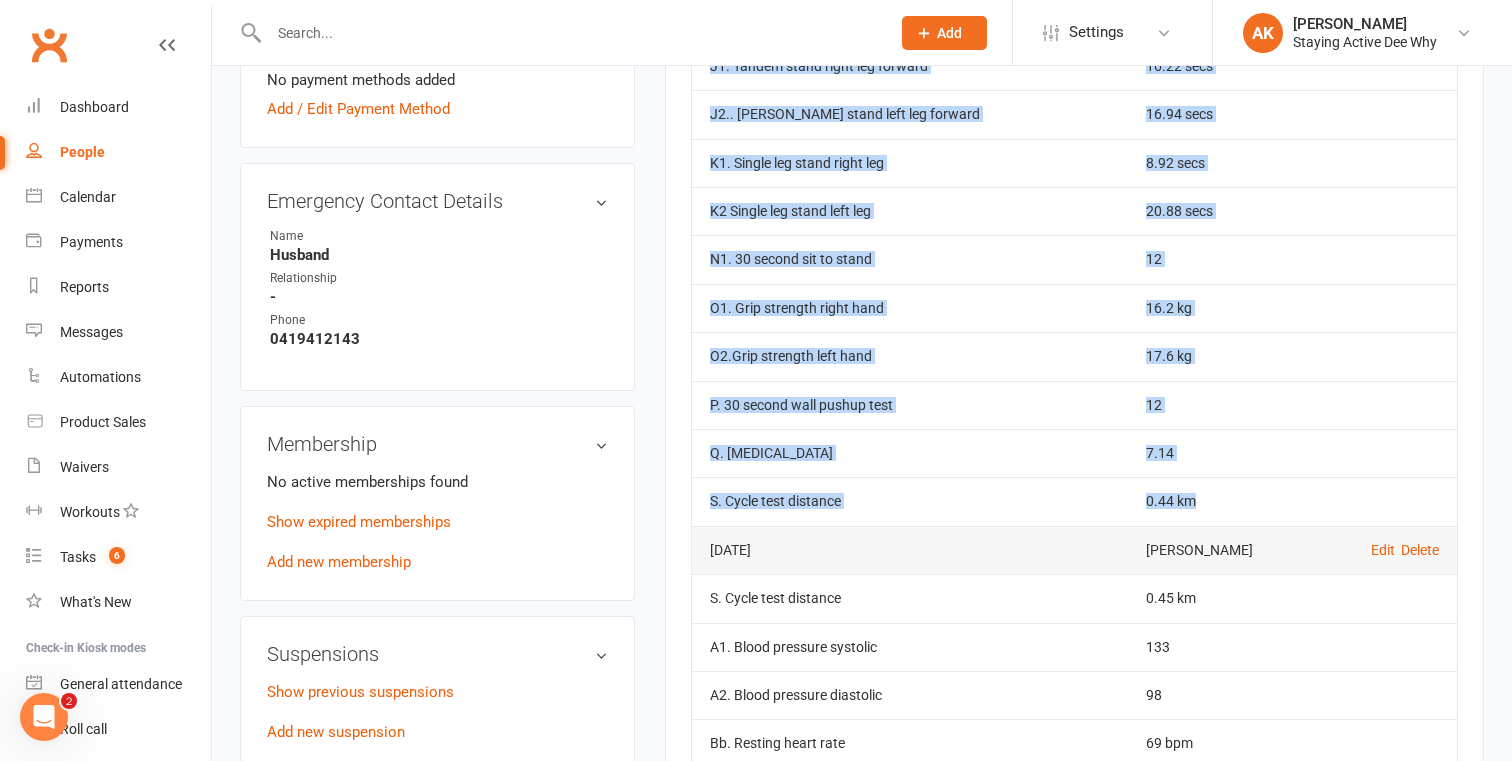 drag, startPoint x: 692, startPoint y: 117, endPoint x: 1195, endPoint y: 504, distance: 634.64795 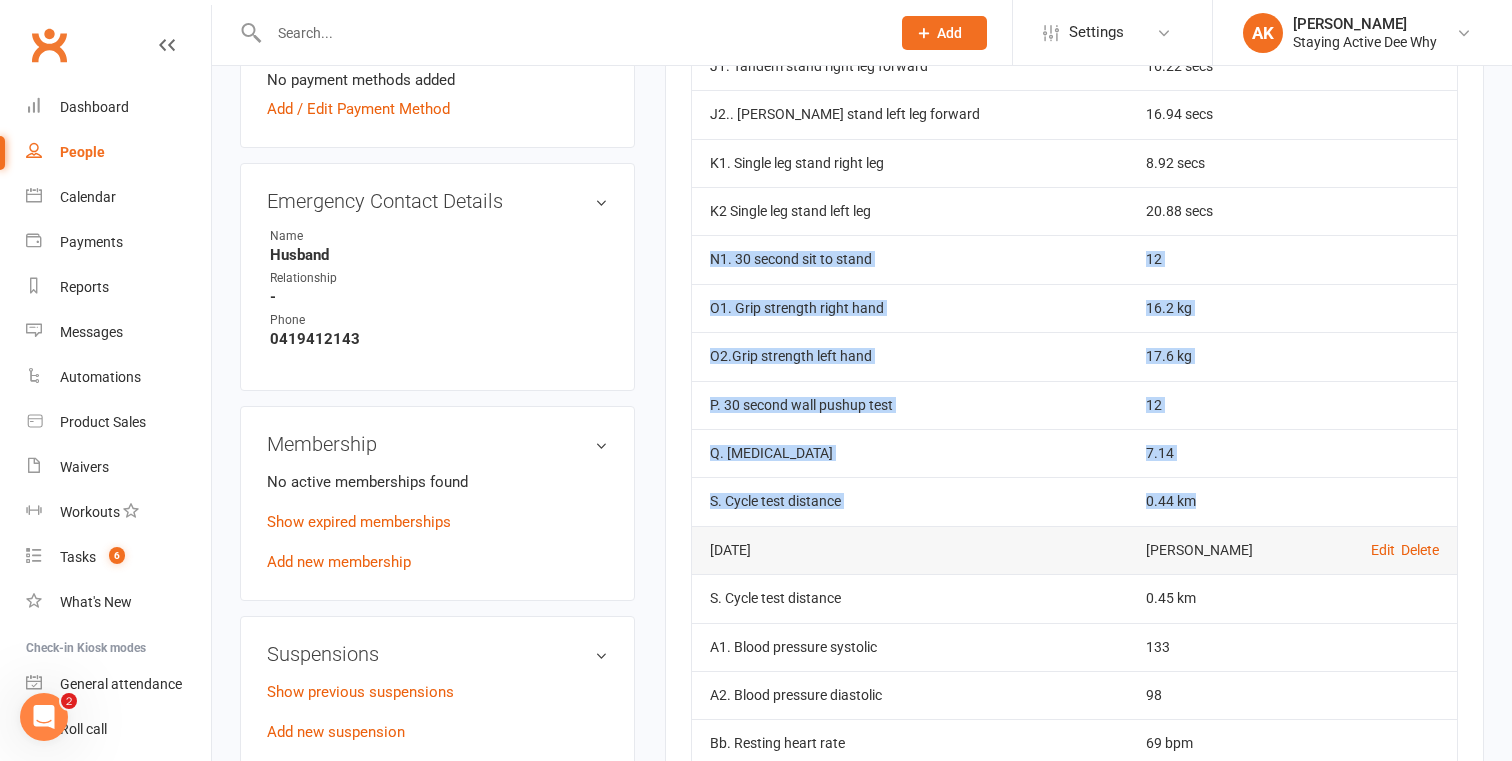 drag, startPoint x: 1195, startPoint y: 504, endPoint x: 1007, endPoint y: 235, distance: 328.1844 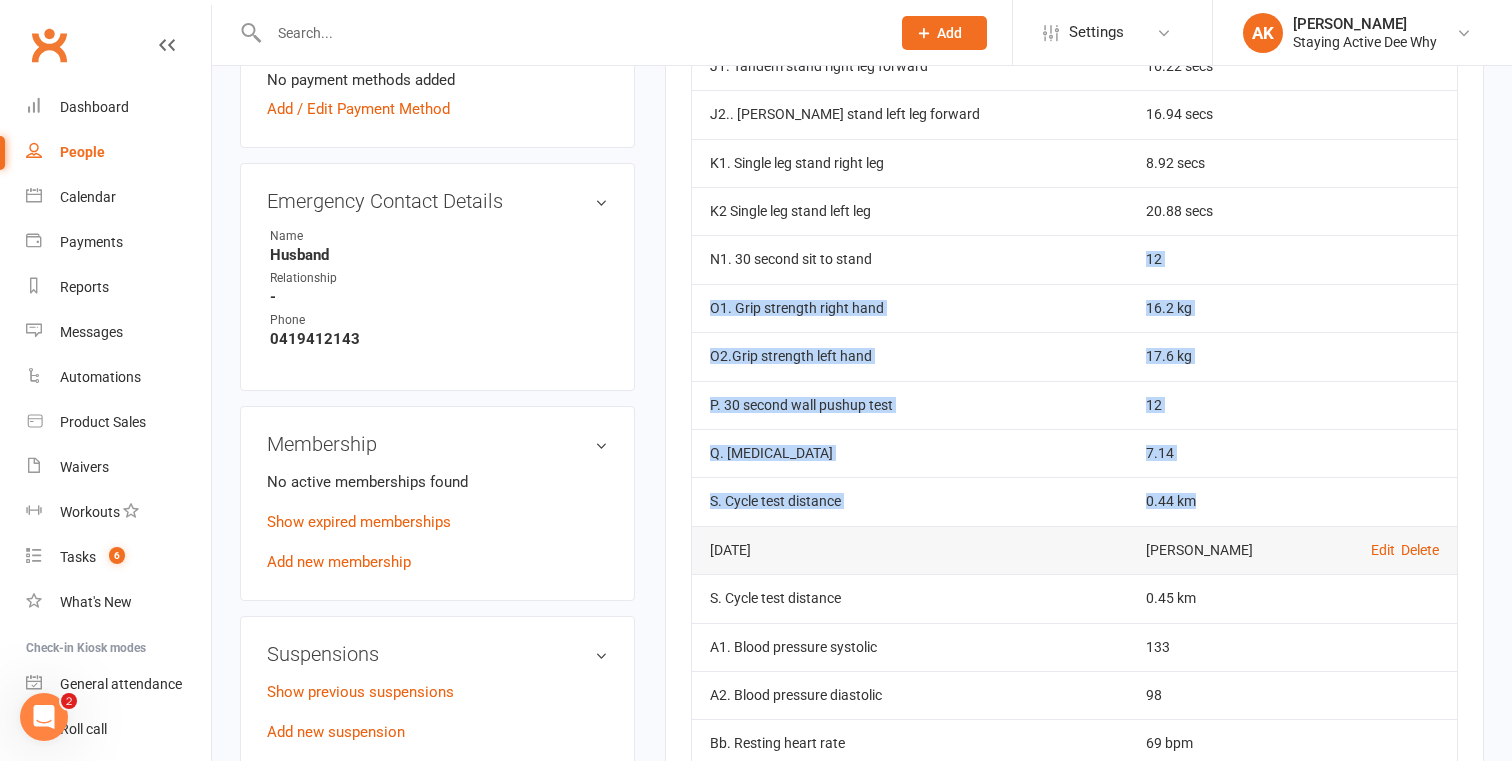 drag, startPoint x: 1177, startPoint y: 498, endPoint x: 896, endPoint y: 265, distance: 365.03424 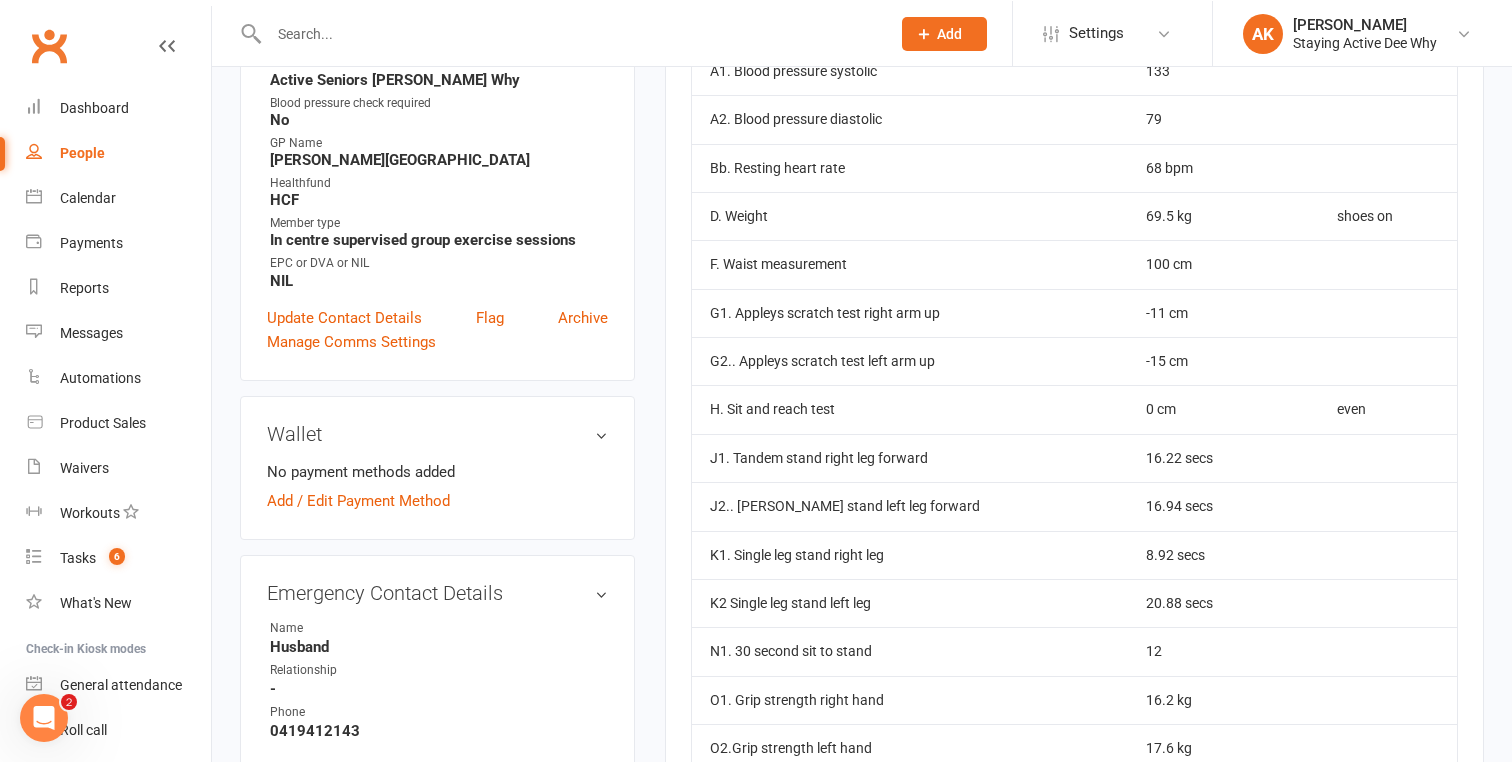 scroll, scrollTop: 0, scrollLeft: 0, axis: both 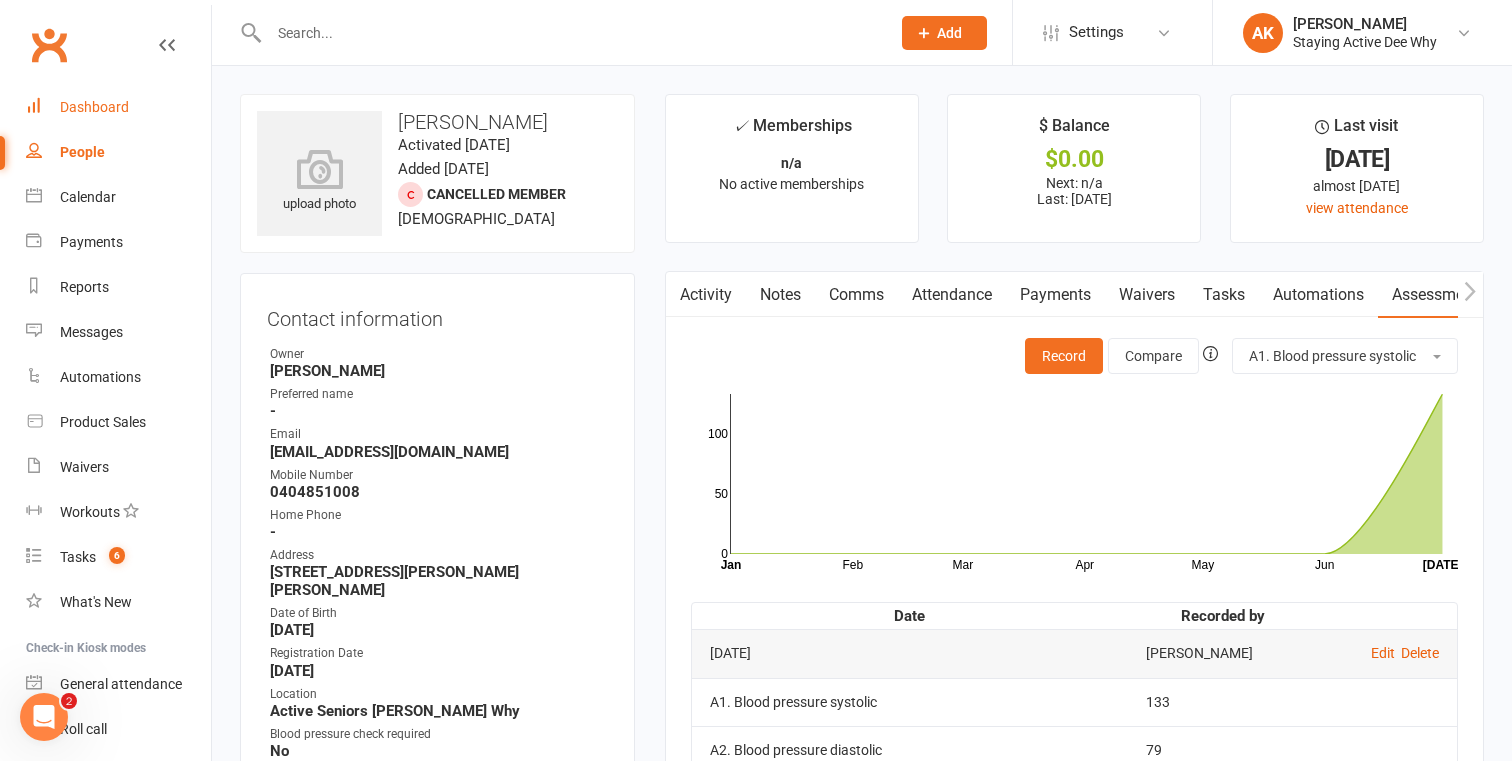 click on "Dashboard" at bounding box center [94, 107] 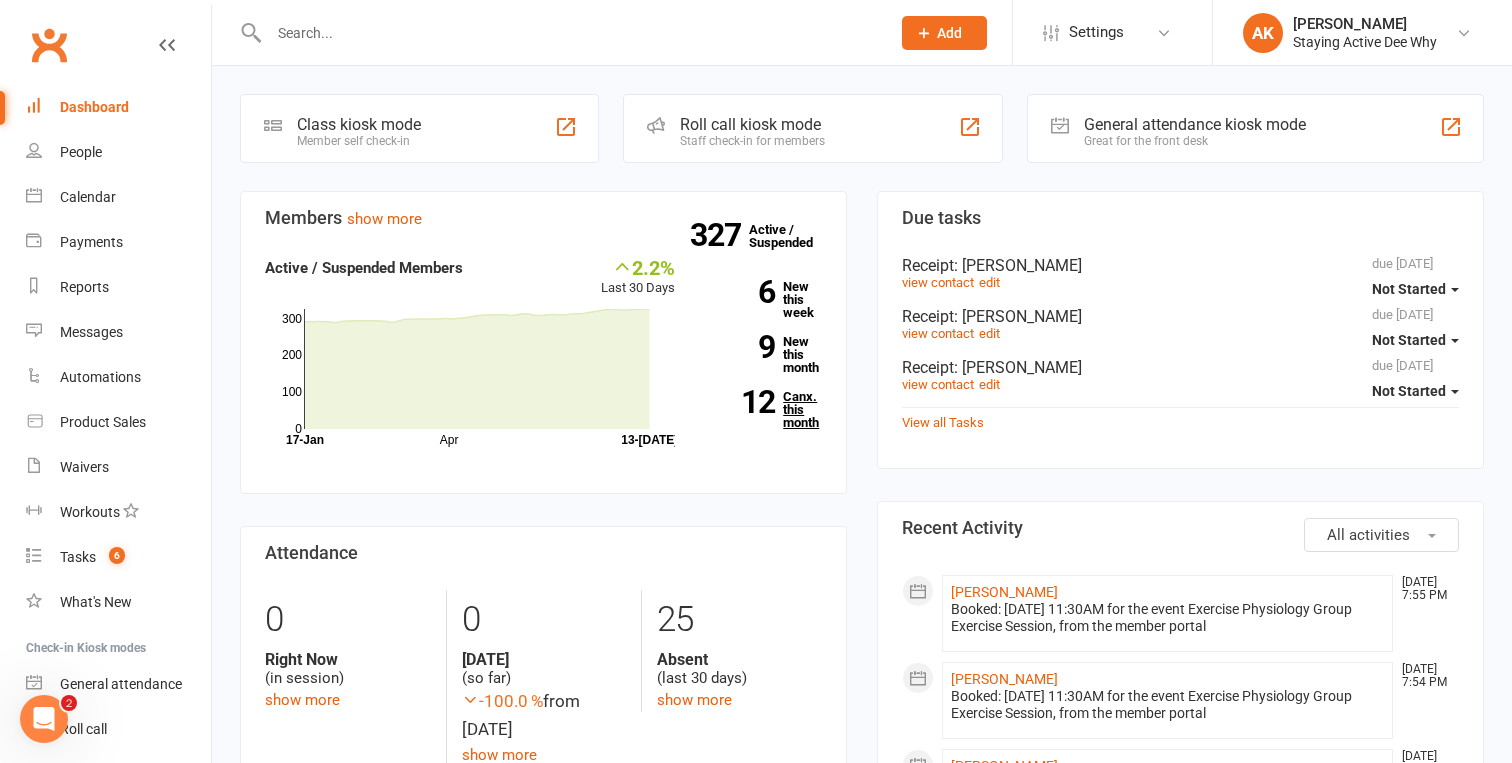 click on "12 Canx. this month" at bounding box center [763, 409] 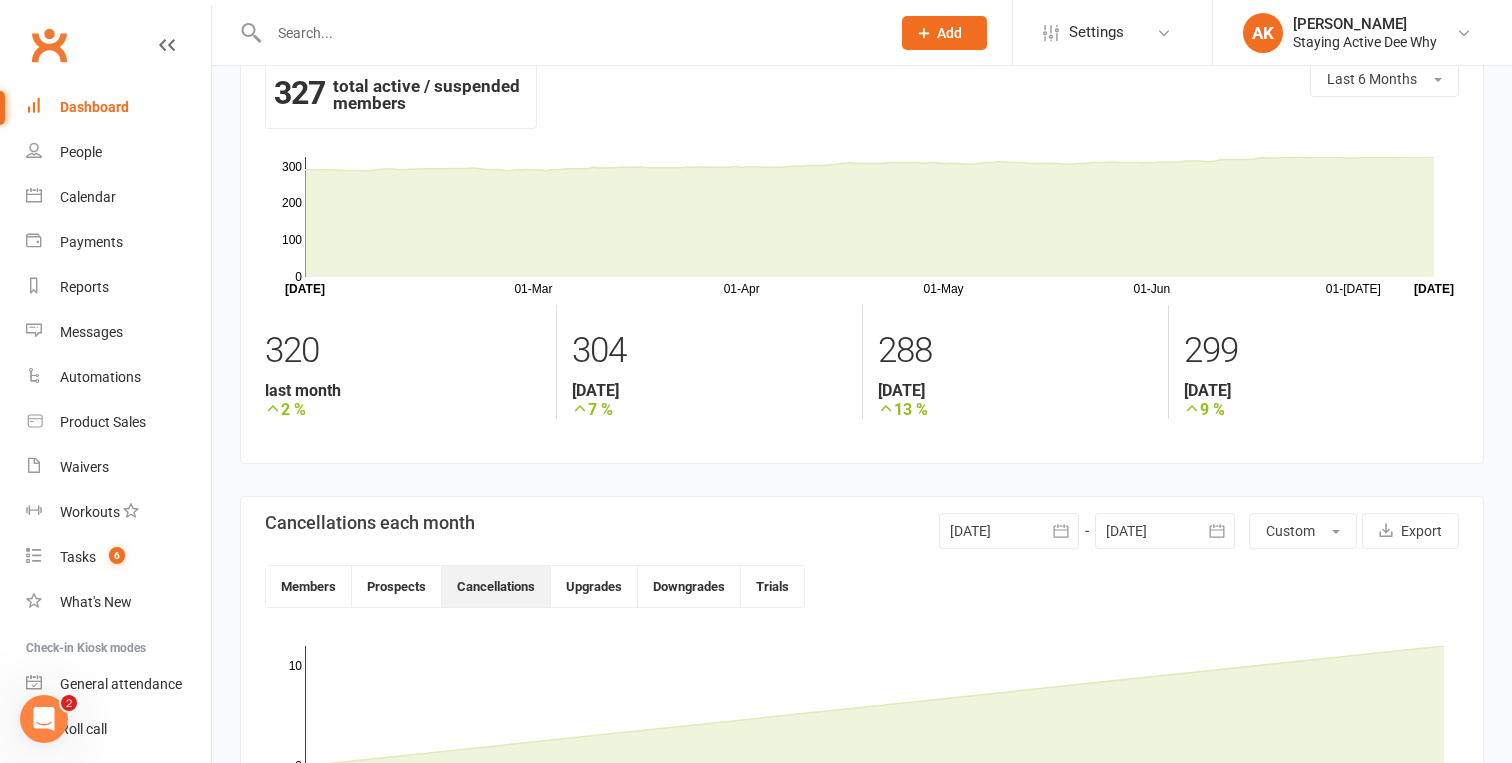 scroll, scrollTop: 0, scrollLeft: 0, axis: both 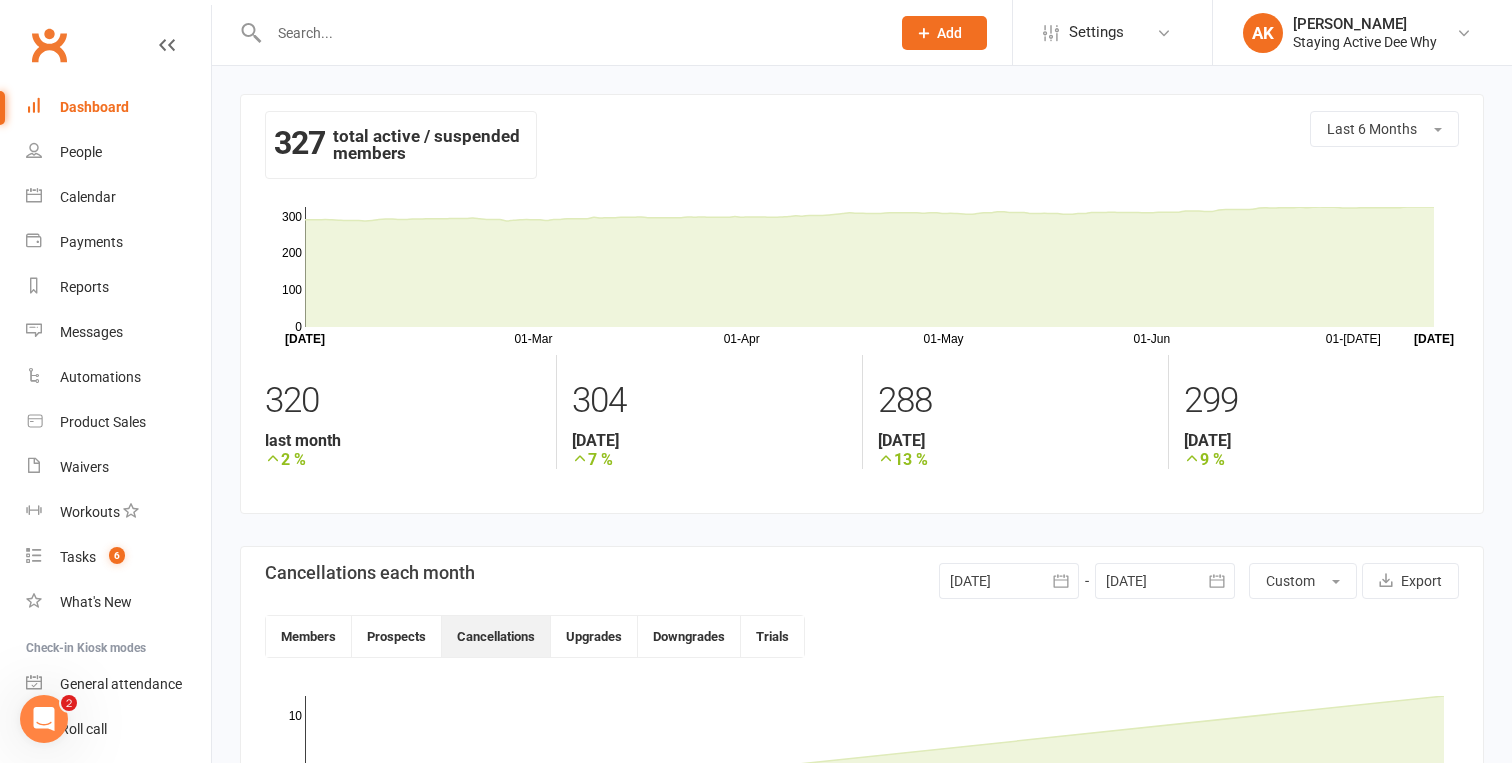 click on "Dashboard" at bounding box center [94, 107] 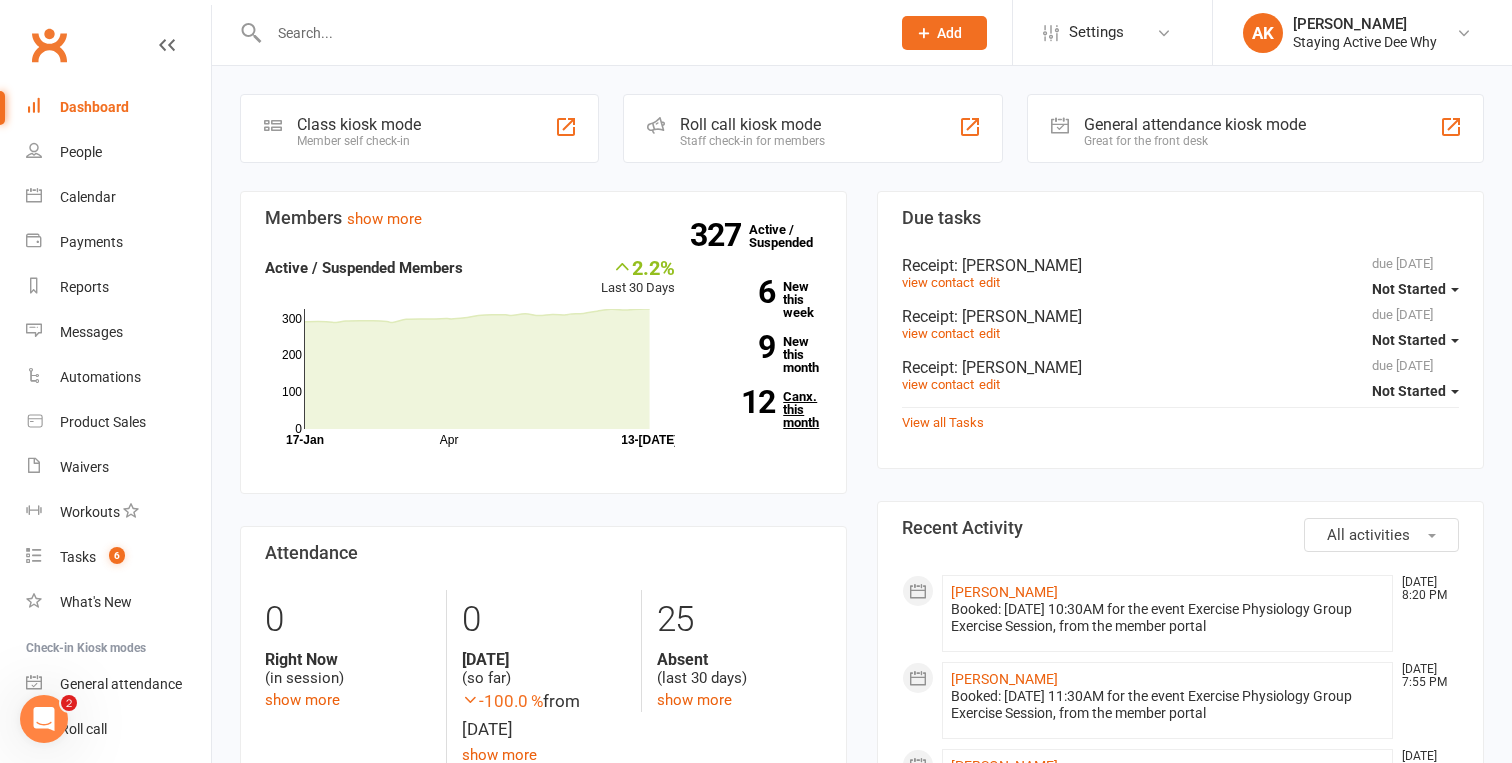 click on "12 Canx. this month" at bounding box center (763, 409) 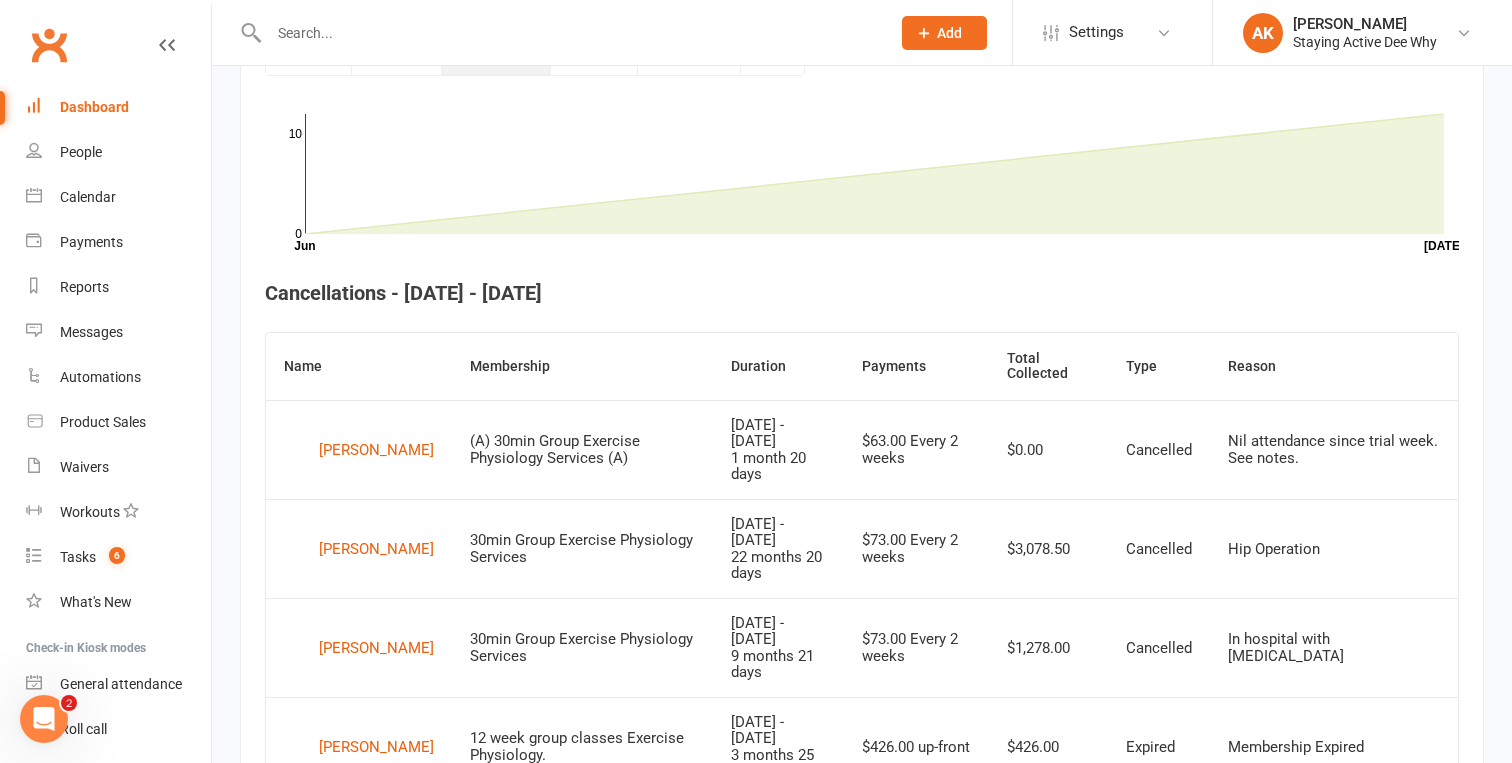 scroll, scrollTop: 600, scrollLeft: 0, axis: vertical 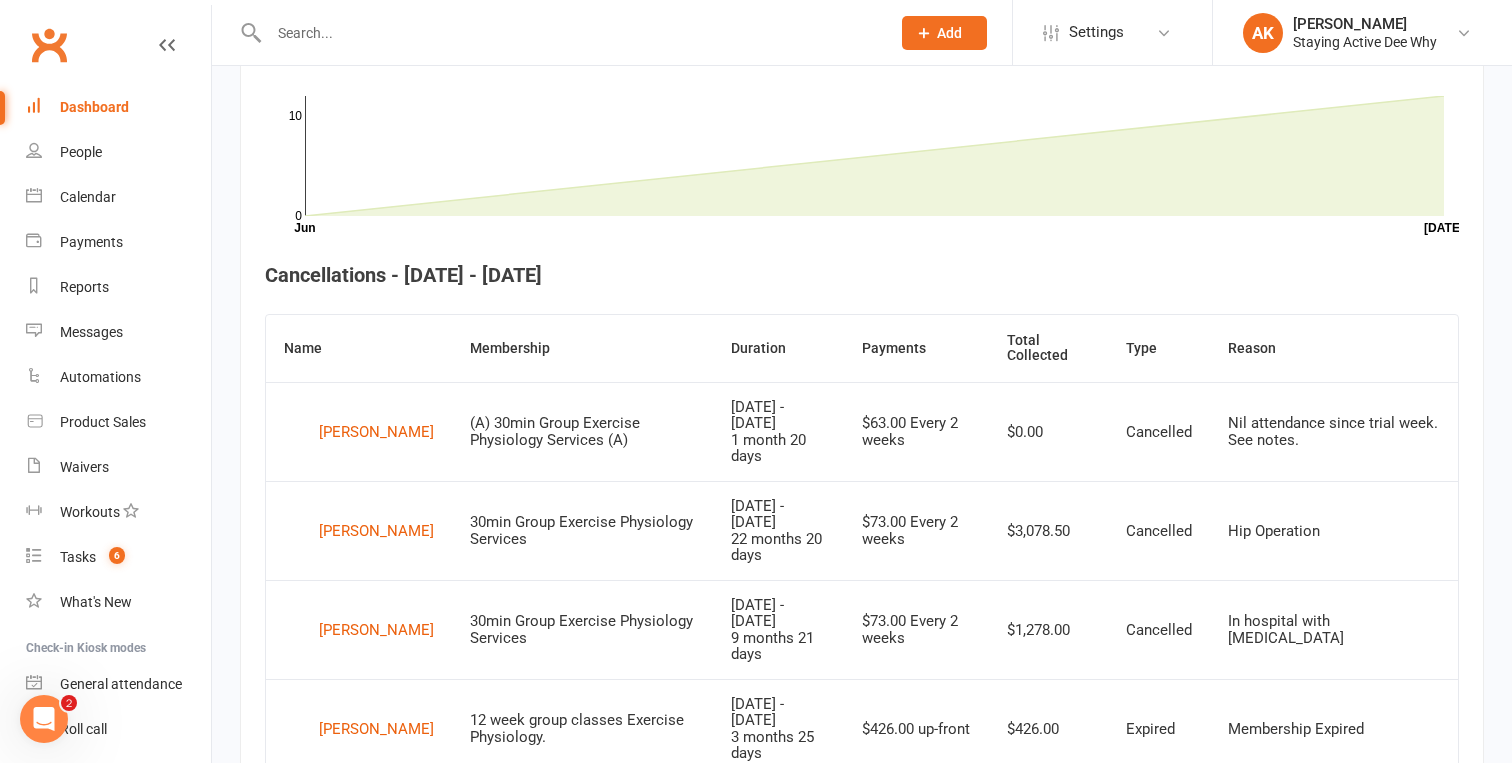 click on "Dashboard" at bounding box center [118, 107] 